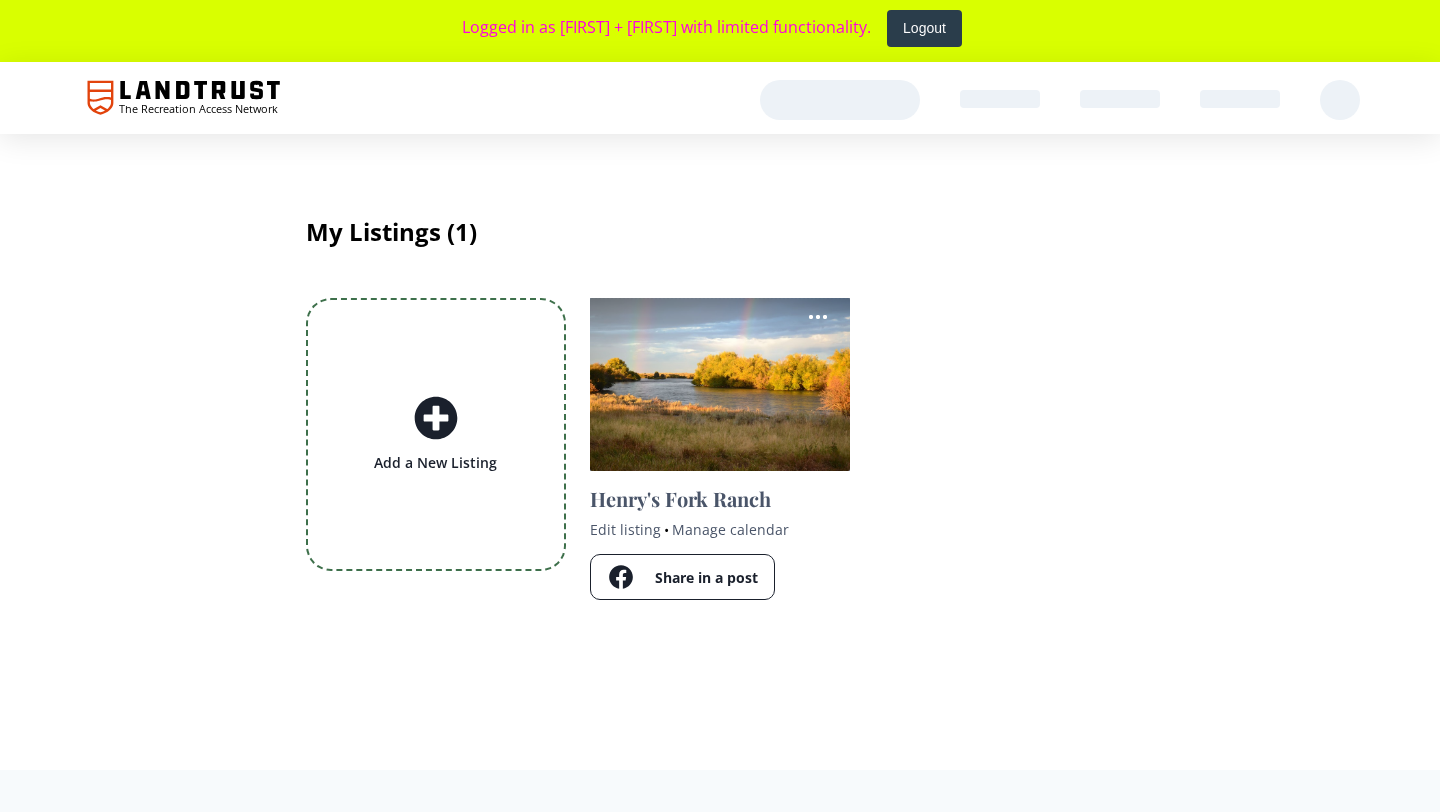 scroll, scrollTop: 0, scrollLeft: 0, axis: both 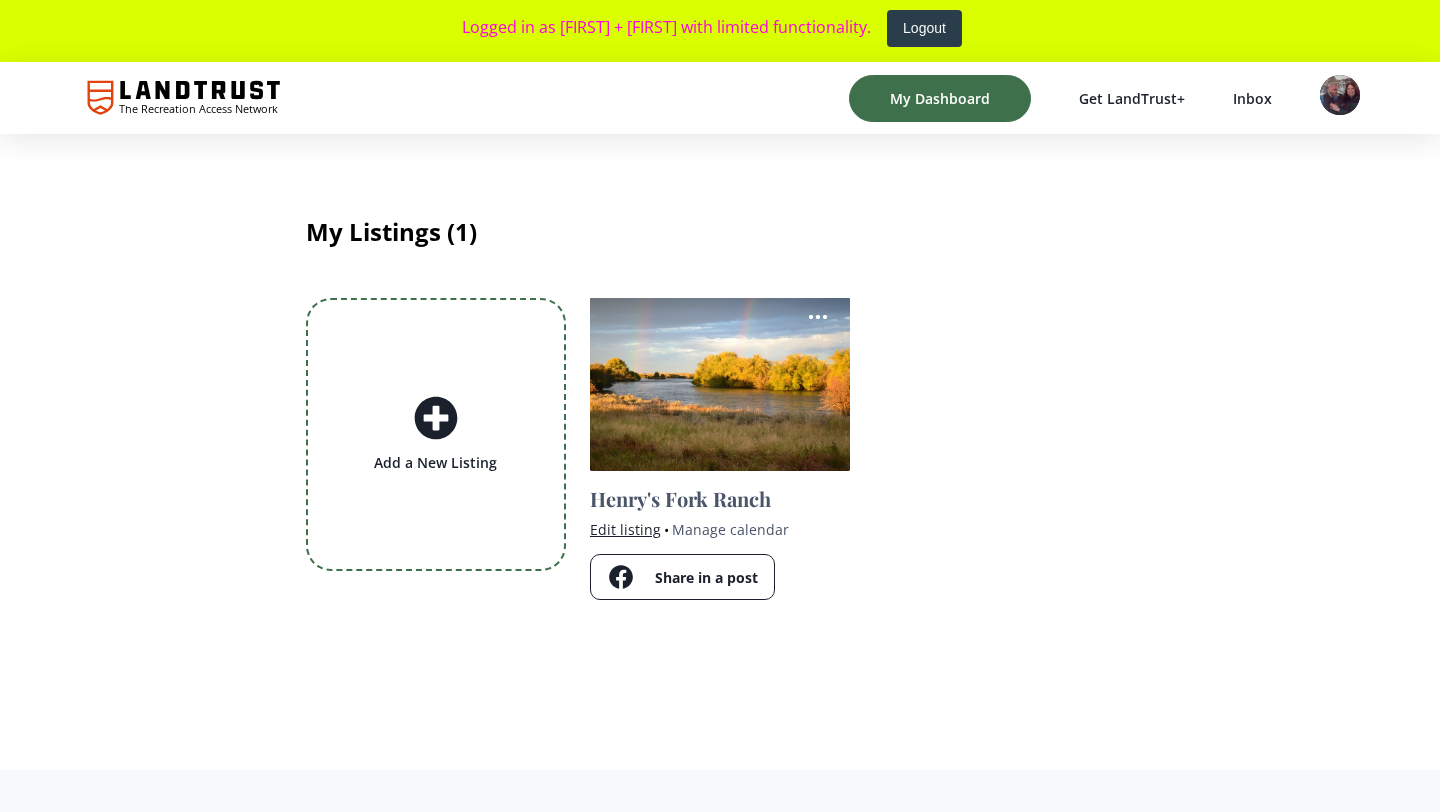 click on "Edit listing" at bounding box center (625, 529) 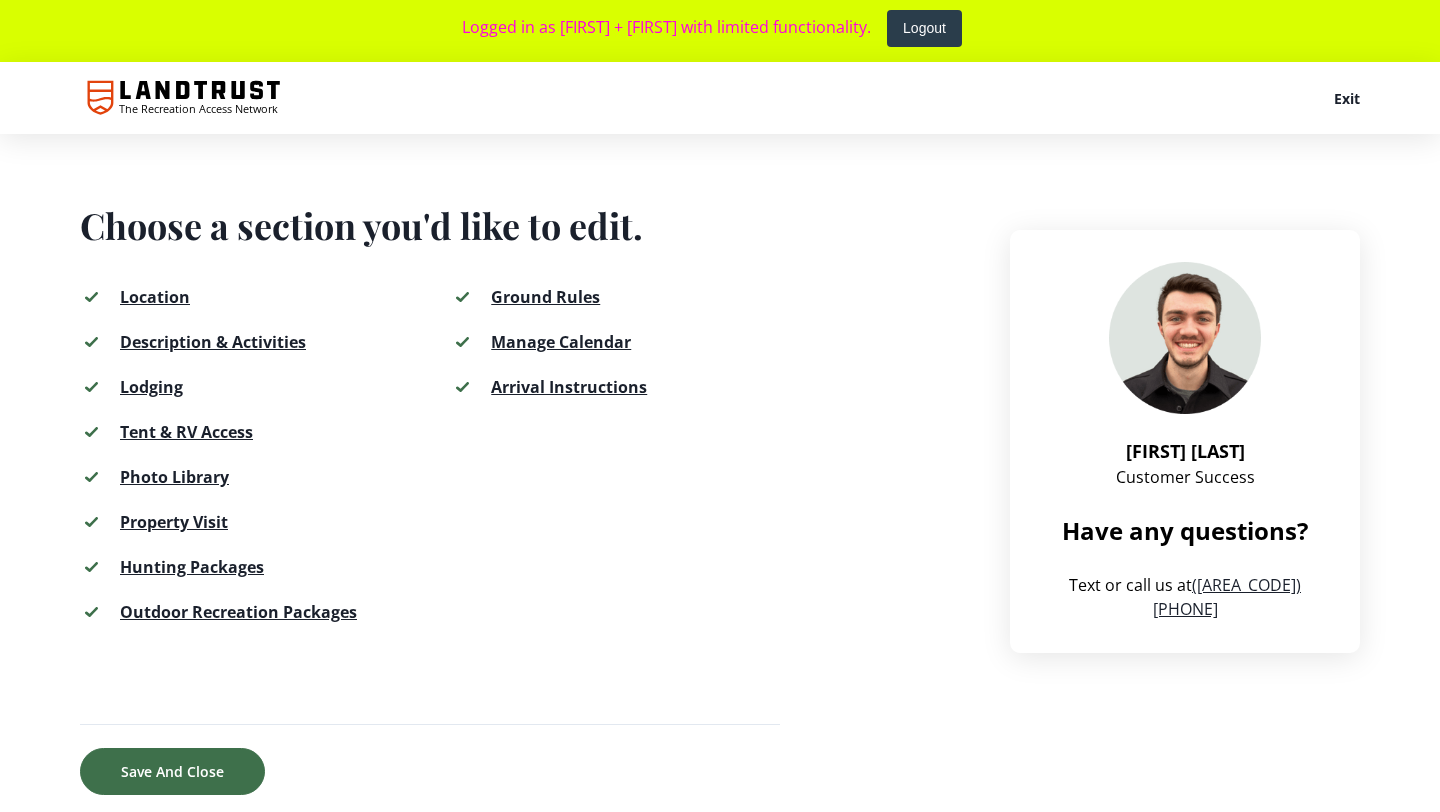 click on "Description & Activities" at bounding box center (213, 342) 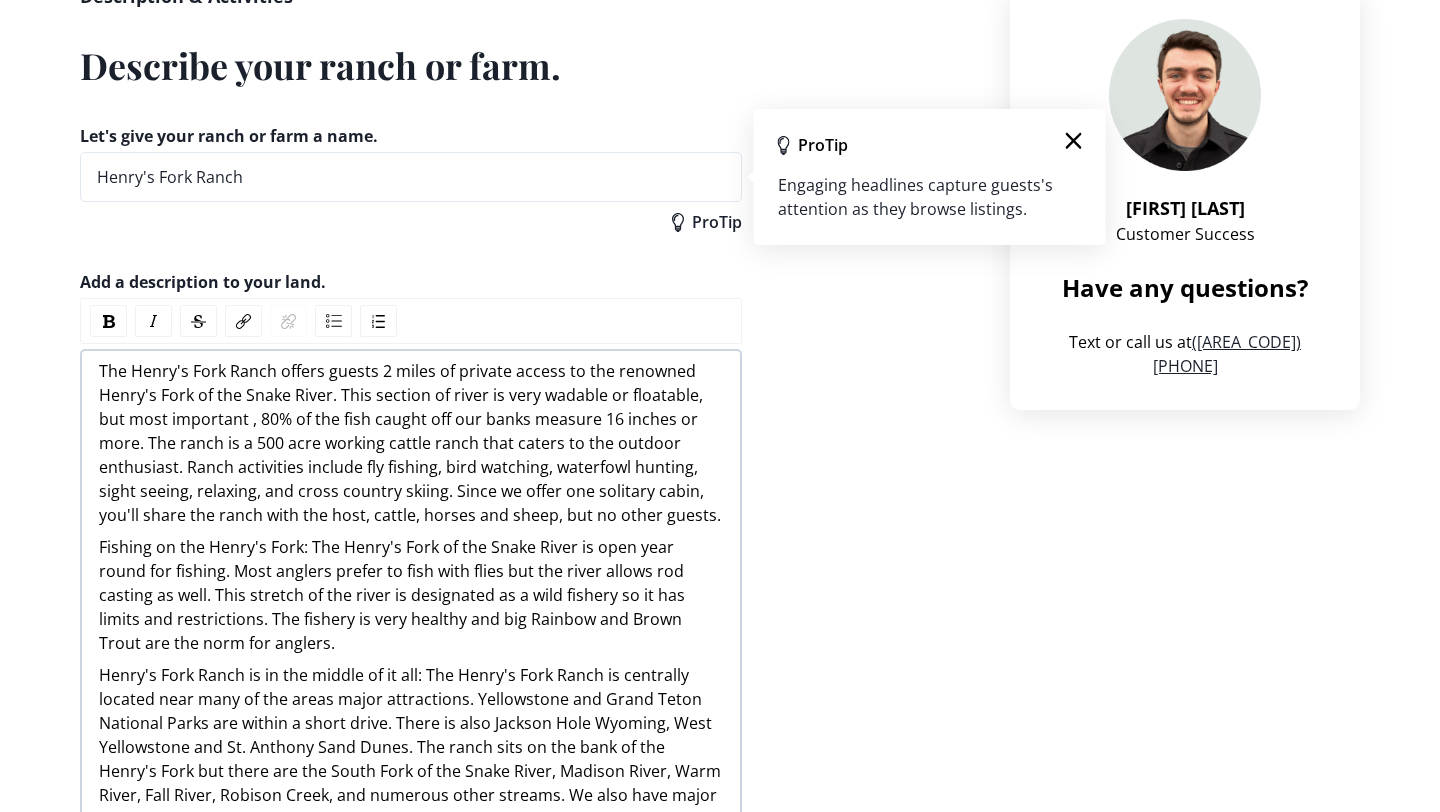 scroll, scrollTop: 293, scrollLeft: 0, axis: vertical 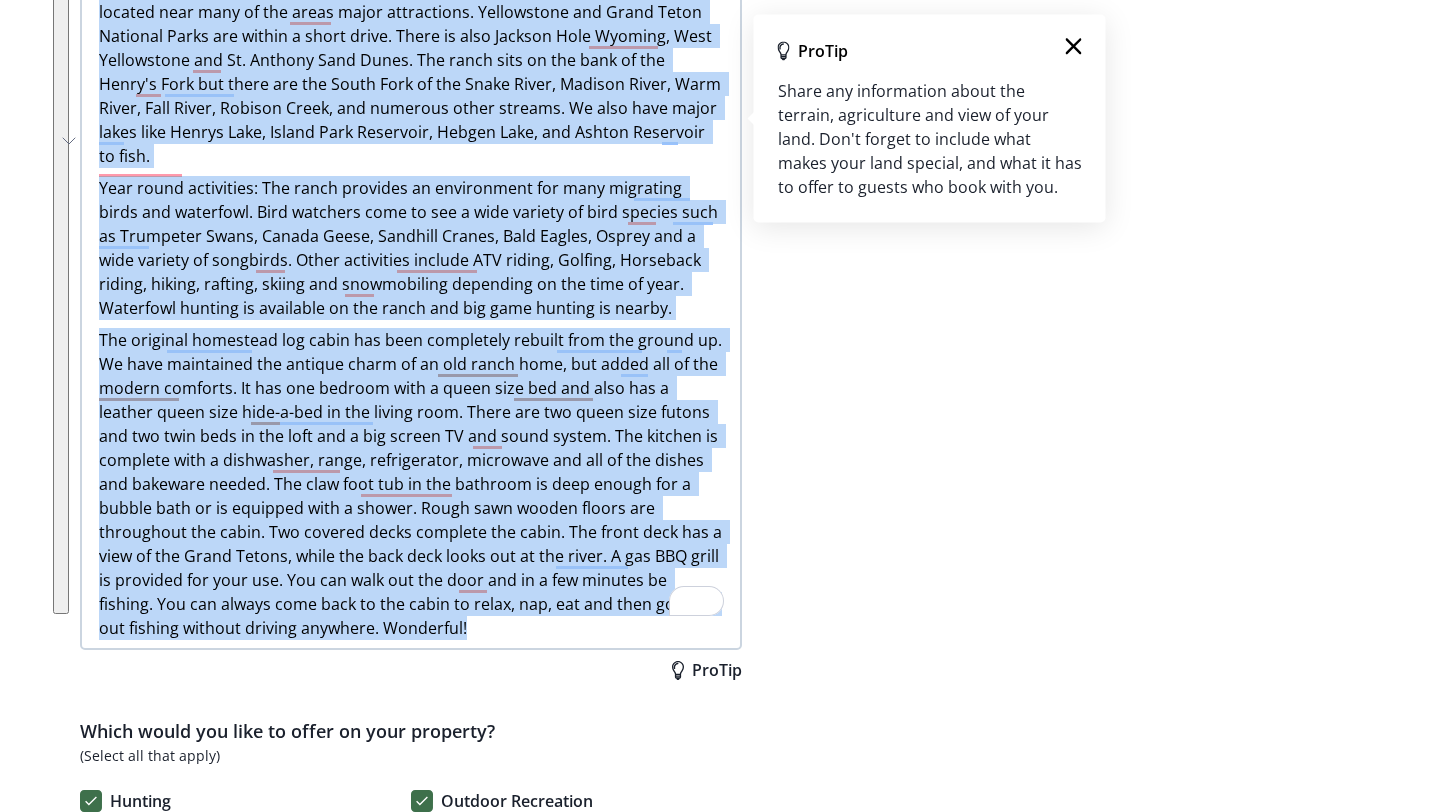 drag, startPoint x: 100, startPoint y: 318, endPoint x: 617, endPoint y: 638, distance: 608.02057 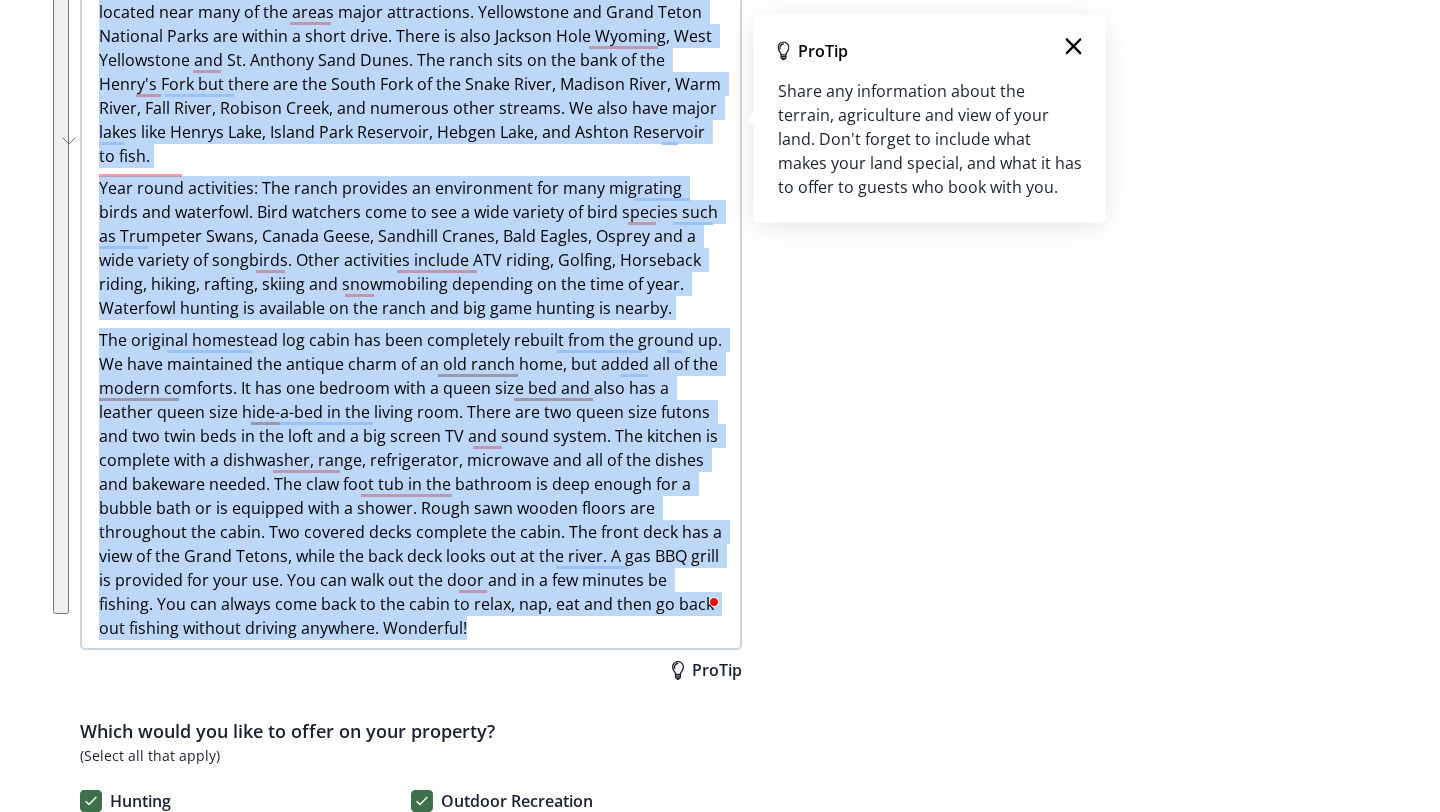 copy on "The Henry's Fork Ranch offers guests 2 miles of private access to the renowned Henry's Fork of the Snake River. This section of river is very wadable or floatable, but most important , 80% of the fish caught off our banks measure 16 inches or more. The ranch is a 500 acre working cattle ranch that caters to the outdoor enthusiast. Ranch activities include fly fishing, bird watching, waterfowl hunting, sight seeing, relaxing, and cross country skiing. Since we offer one solitary cabin, you'll share the ranch with the host, cattle, horses and sheep, but no other guests. Fishing on the Henry's Fork: The Henry's Fork of the Snake River is open year round for fishing. Most anglers prefer to fish with flies but the river allows rod casting as well. This stretch of the river is designated as a wild fishery so it has limits and restrictions. The fishery is very healthy and big Rainbow and Brown Trout are the norm for anglers. Henry's Fork Ranch is in the middle of it all: The Henry's Fork Ranch is centrally locate..." 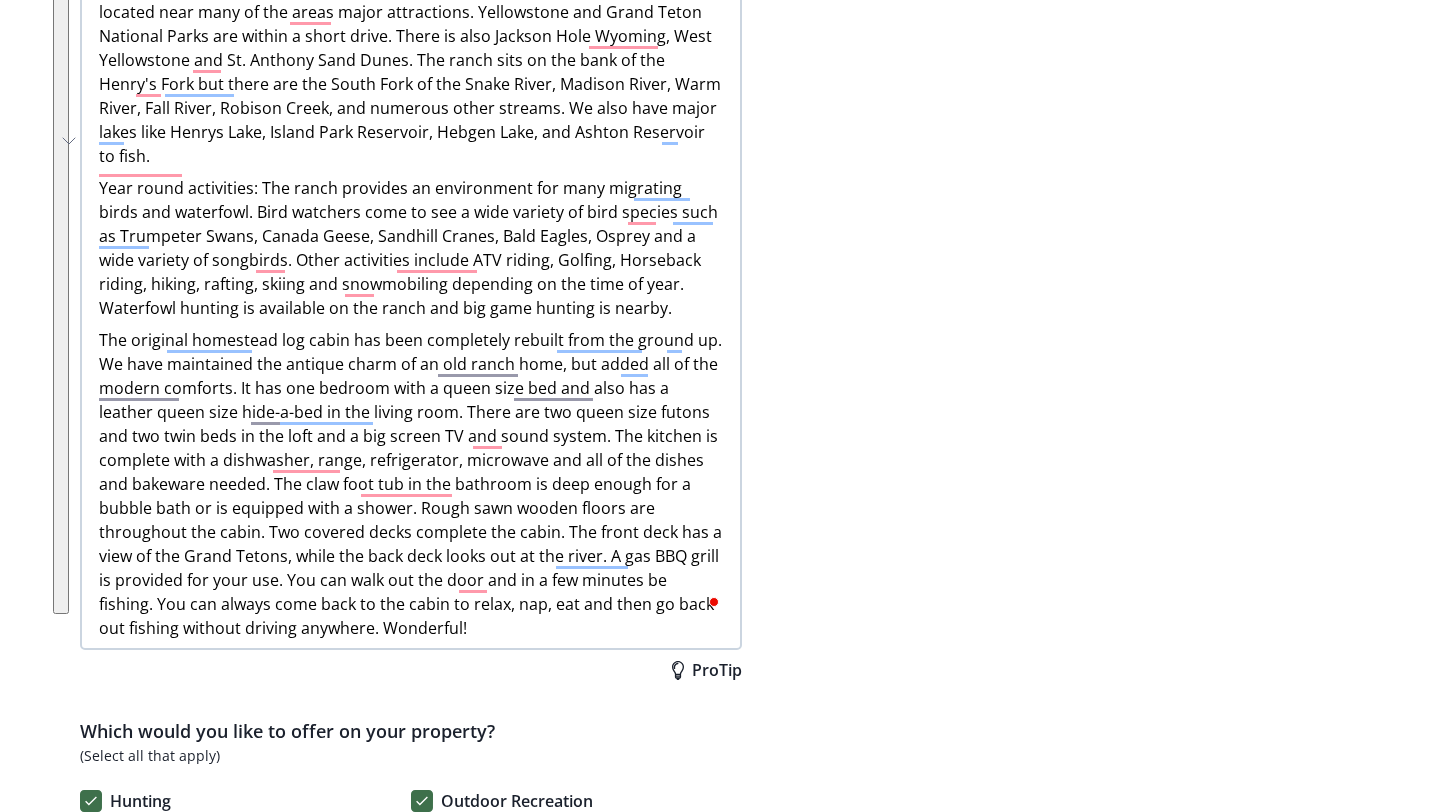 click on "Let's give your ranch or farm a name. Henry's Fork Ranch ProTip Add a description to your land. The Henry's Fork Ranch offers guests 2 miles of private access to the renowned Henry's Fork of the Snake River. This section of river is very wadable or floatable, but most important , 80% of the fish caught off our banks measure 16 inches or more. The ranch is a 500 acre working cattle ranch that caters to the outdoor enthusiast. Ranch activities include fly fishing, bird watching, waterfowl hunting, sight seeing, relaxing, and cross country skiing. Since we offer one solitary cabin, you'll share the ranch with the host, cattle, horses and sheep, but no other guests. ProTip Which would you like to offer on your property? (Select all that apply) Hunting Outdoor Recreation Add photos of your property for guests to see. Upload photos of your property for guests to see when searching for your property. These should be general property photos (not activity-specific.) Add Photos Add Tag Property Landscape Add Tag" at bounding box center [521, 1816] 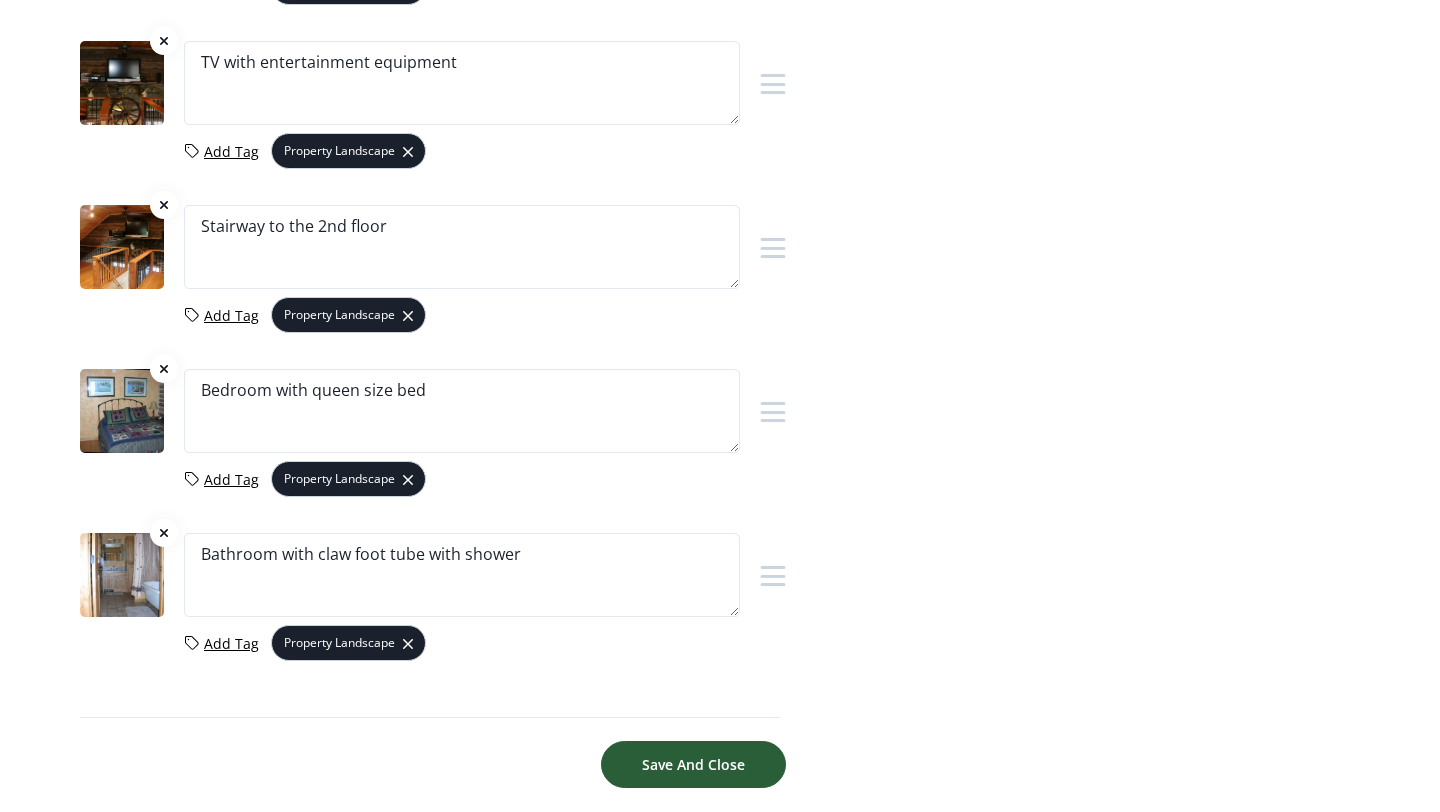 click on "Save And Close" at bounding box center [693, 764] 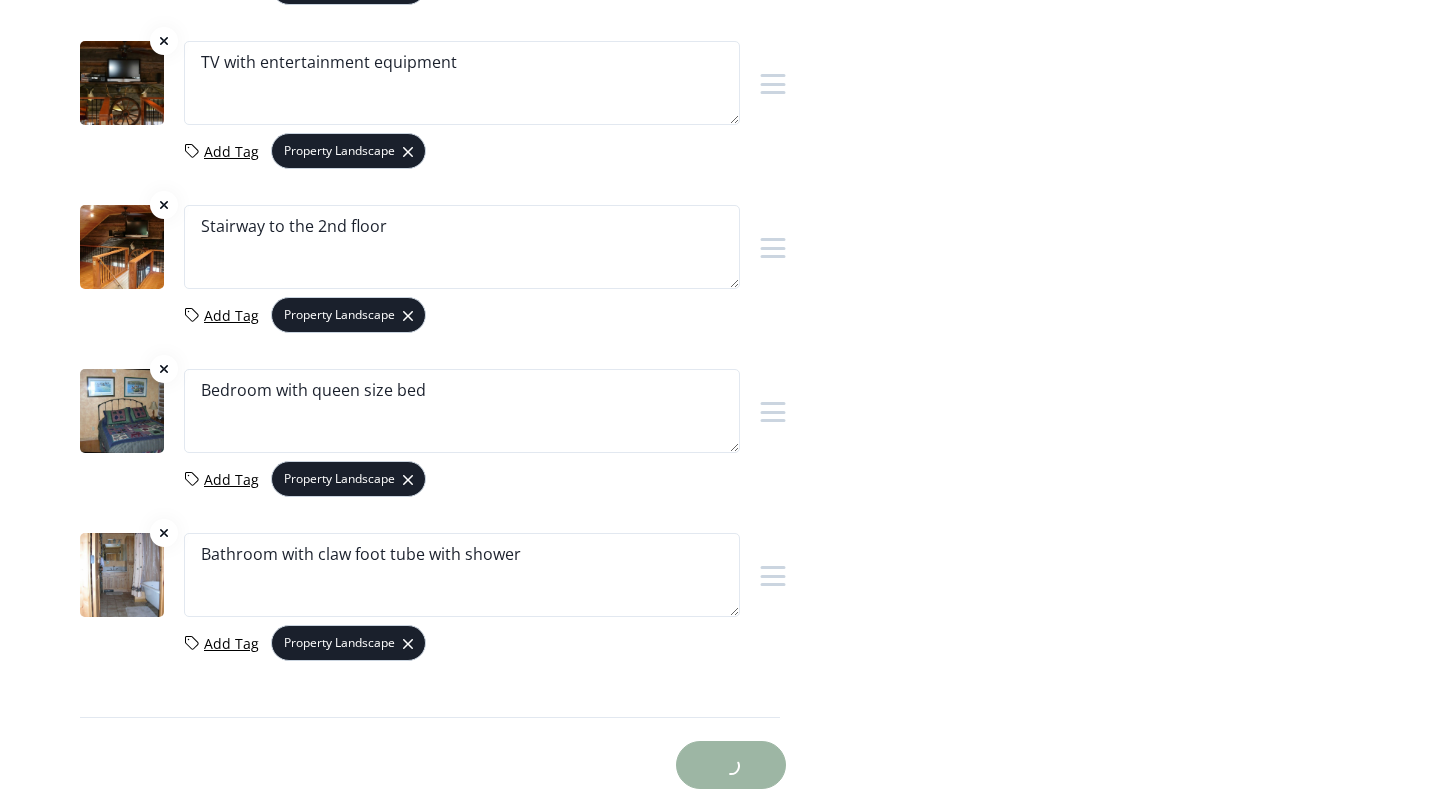 scroll, scrollTop: 4298, scrollLeft: 0, axis: vertical 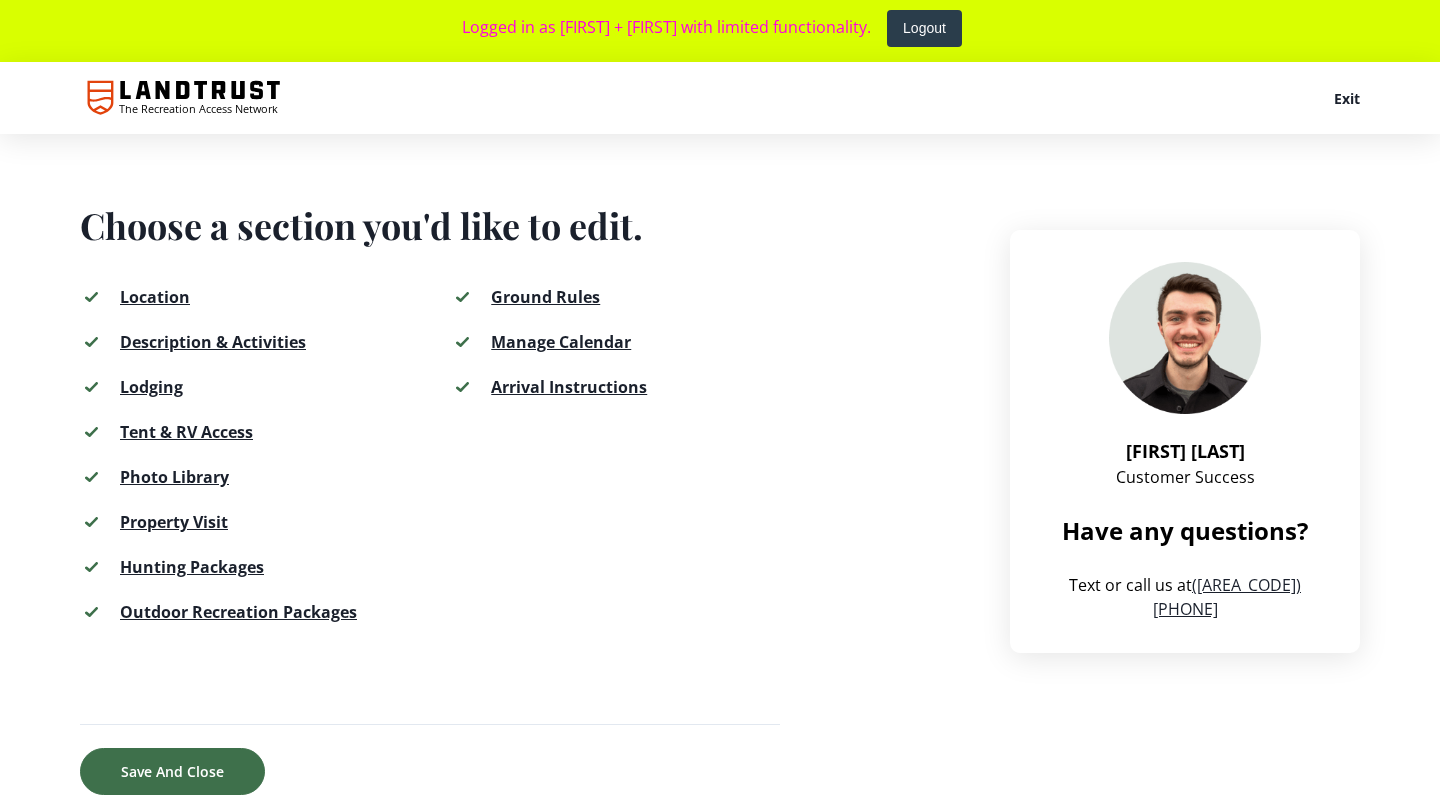 click on "Hunting Packages" at bounding box center (192, 567) 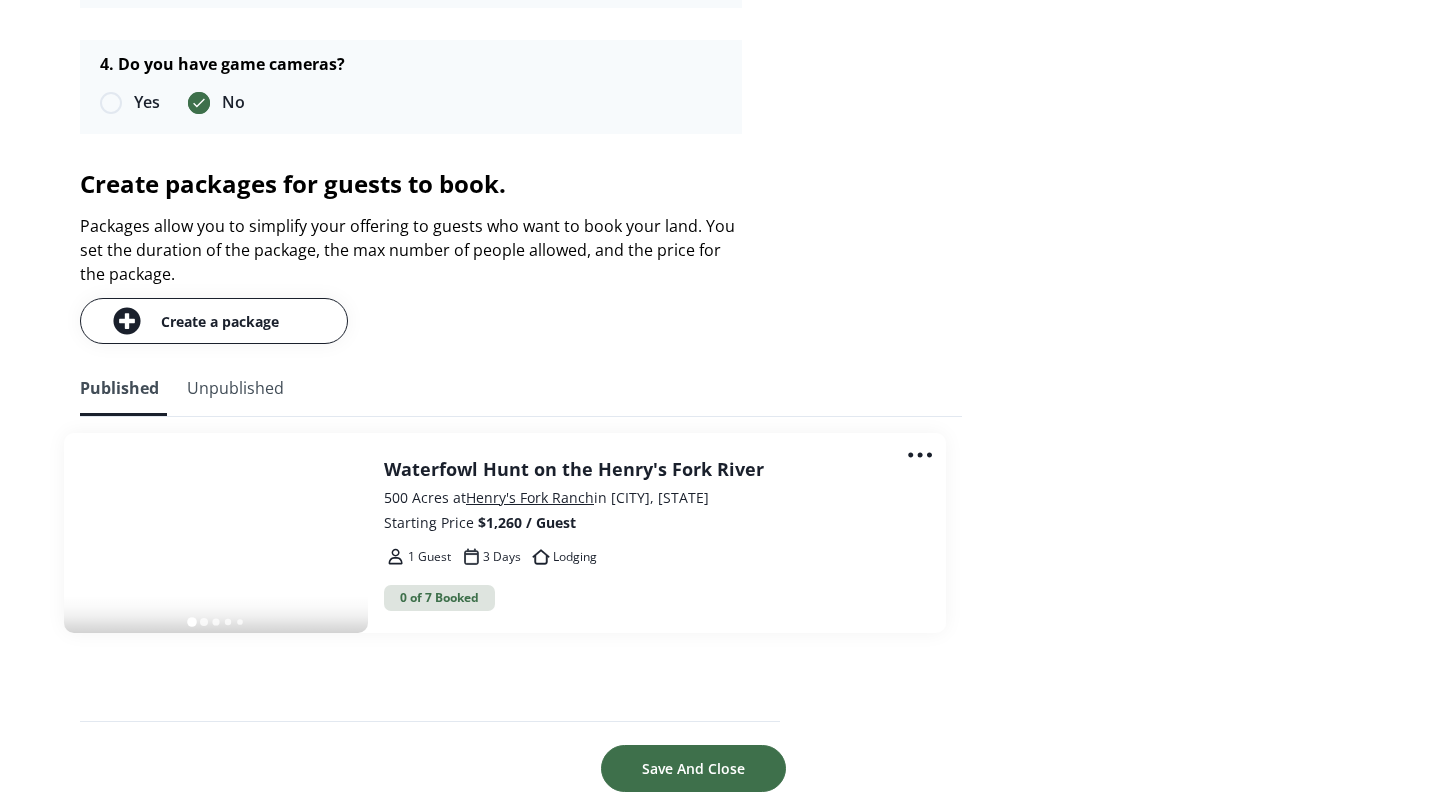 scroll, scrollTop: 2594, scrollLeft: 0, axis: vertical 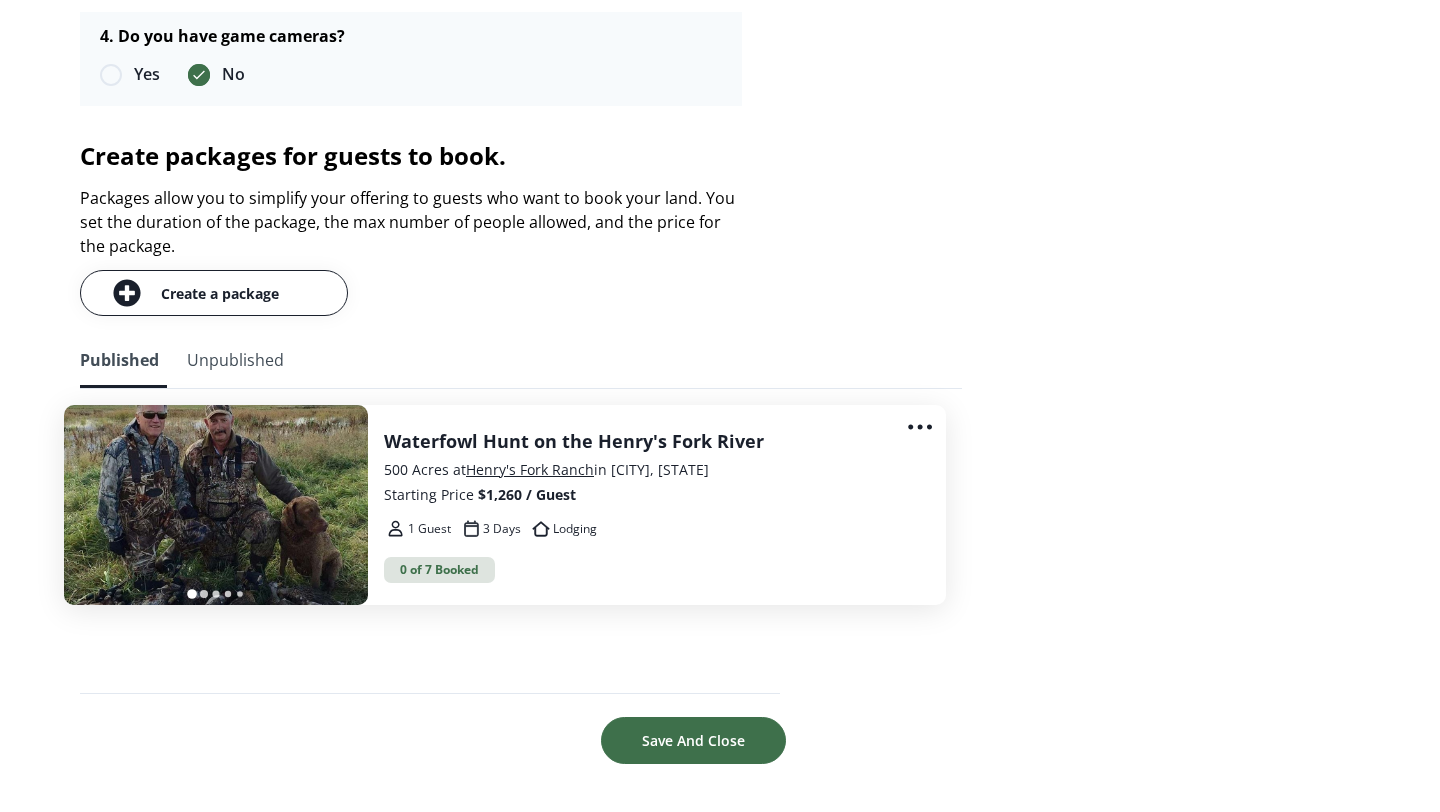 click on "1 Guest 3 Days Lodging" at bounding box center [649, 529] 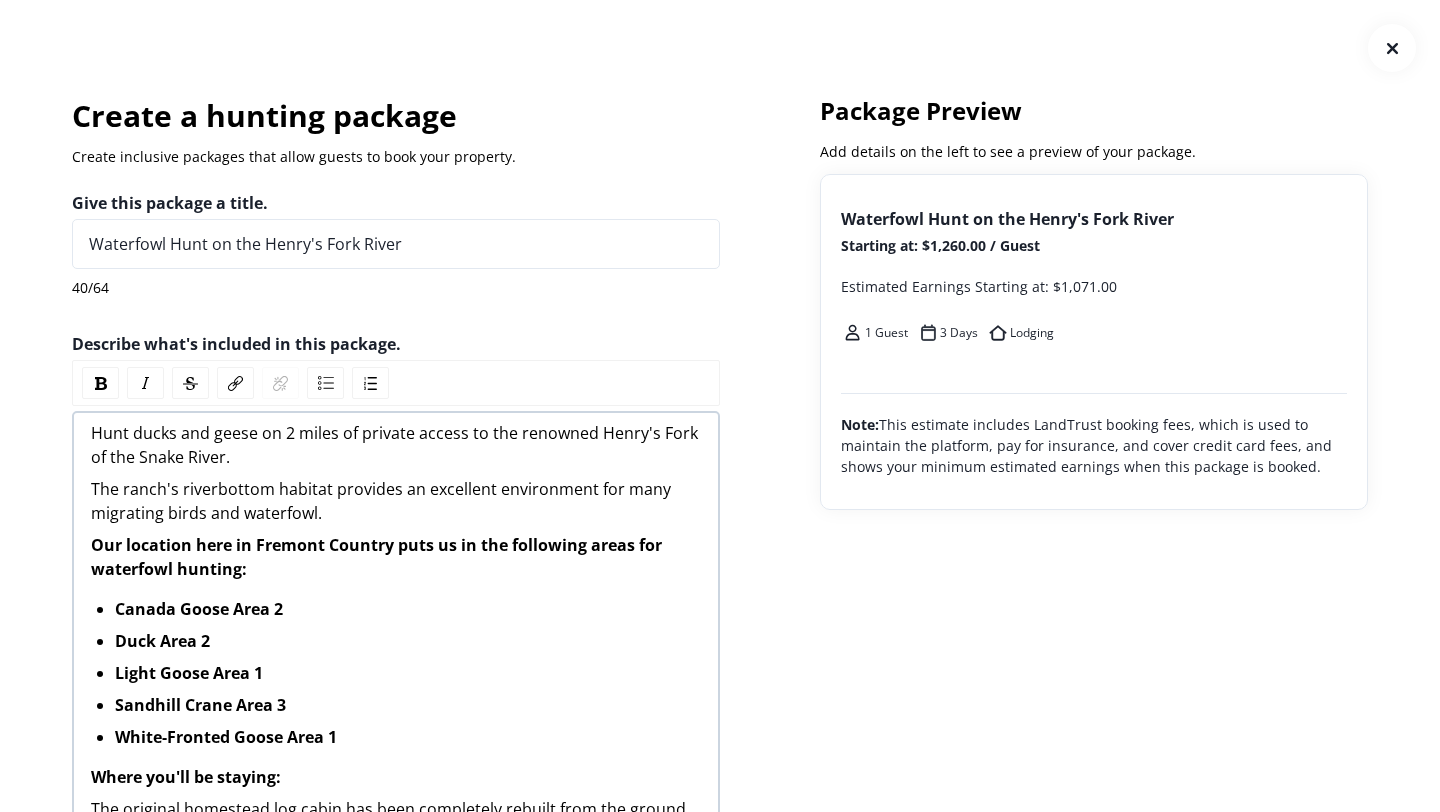 scroll, scrollTop: 0, scrollLeft: 0, axis: both 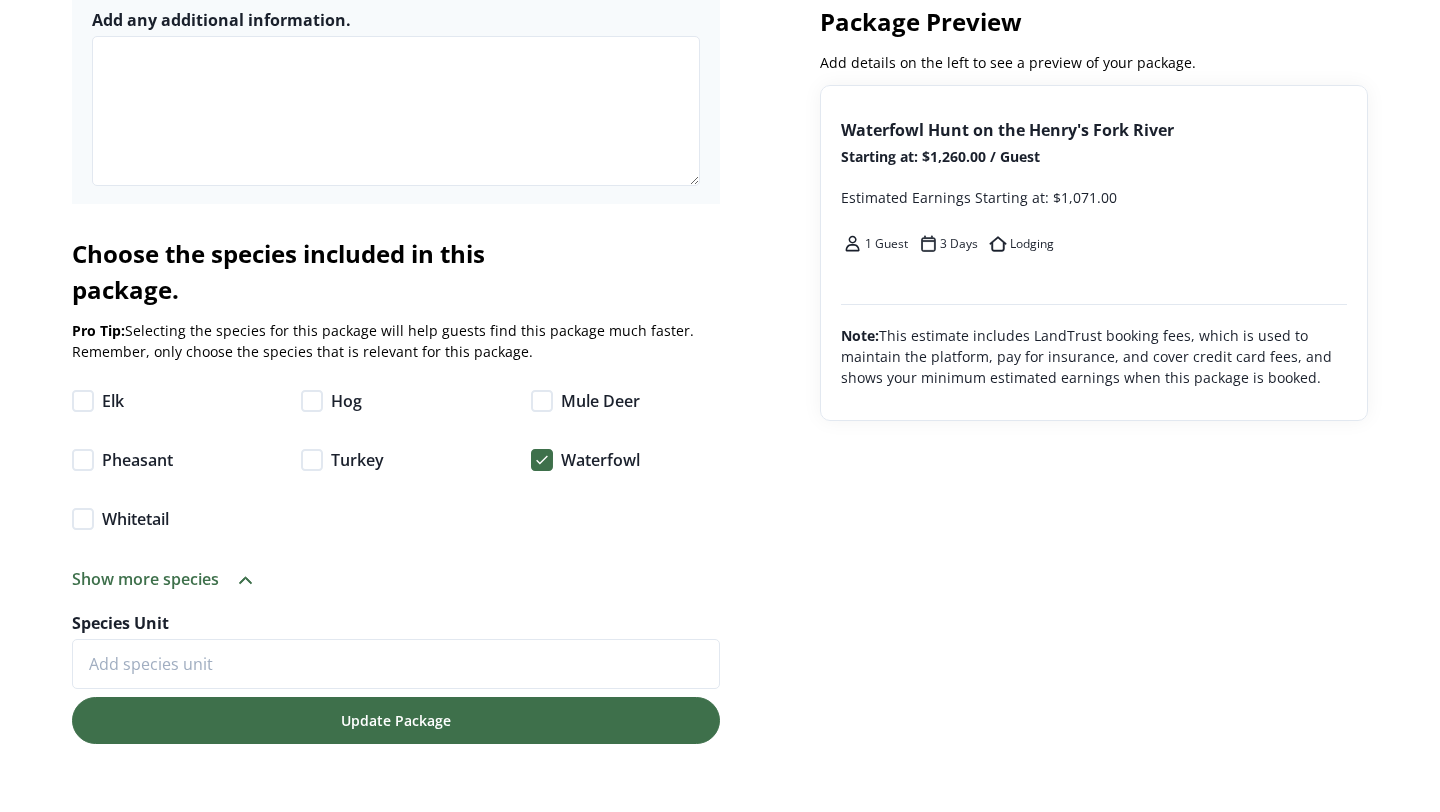click on "Show more species" at bounding box center (145, 579) 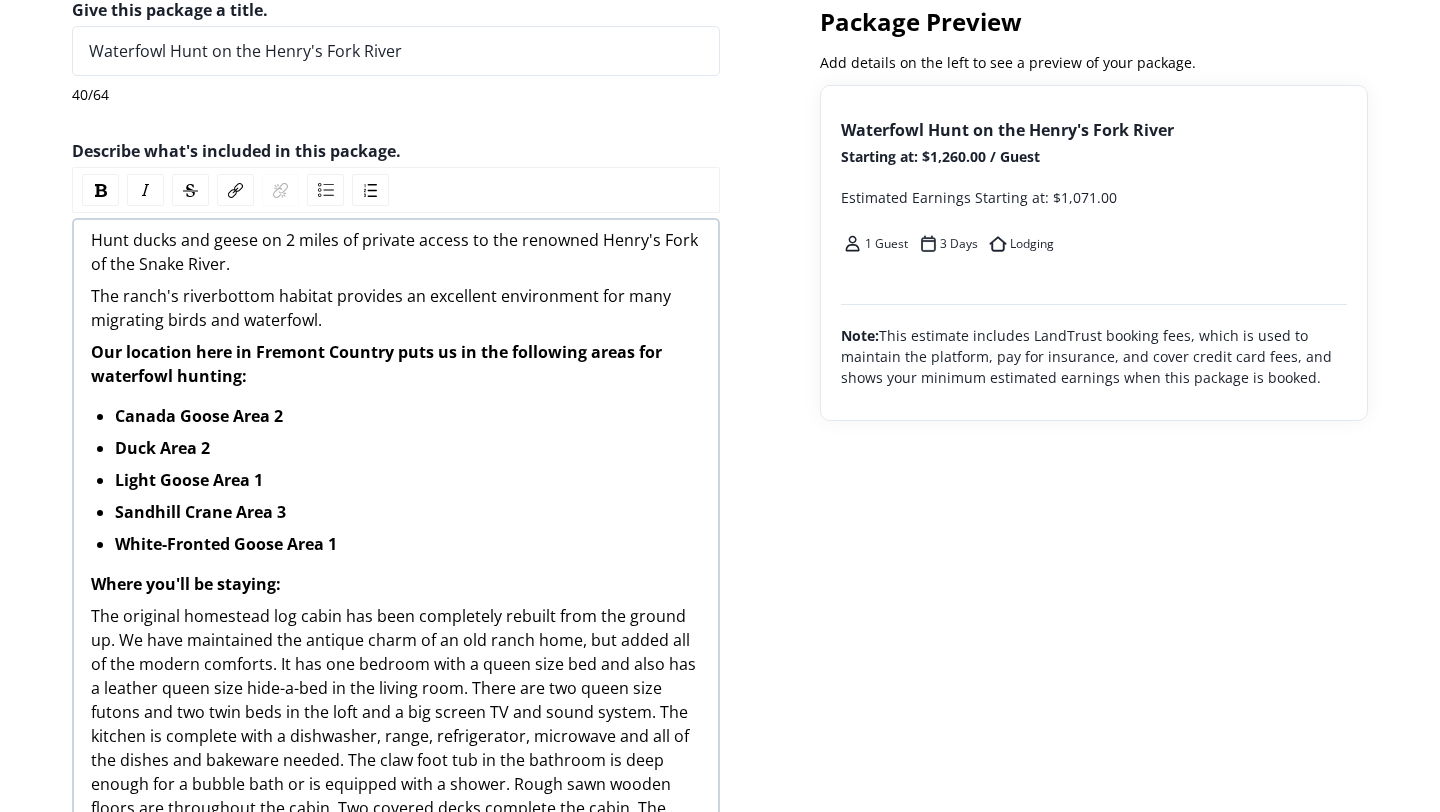 scroll, scrollTop: 0, scrollLeft: 0, axis: both 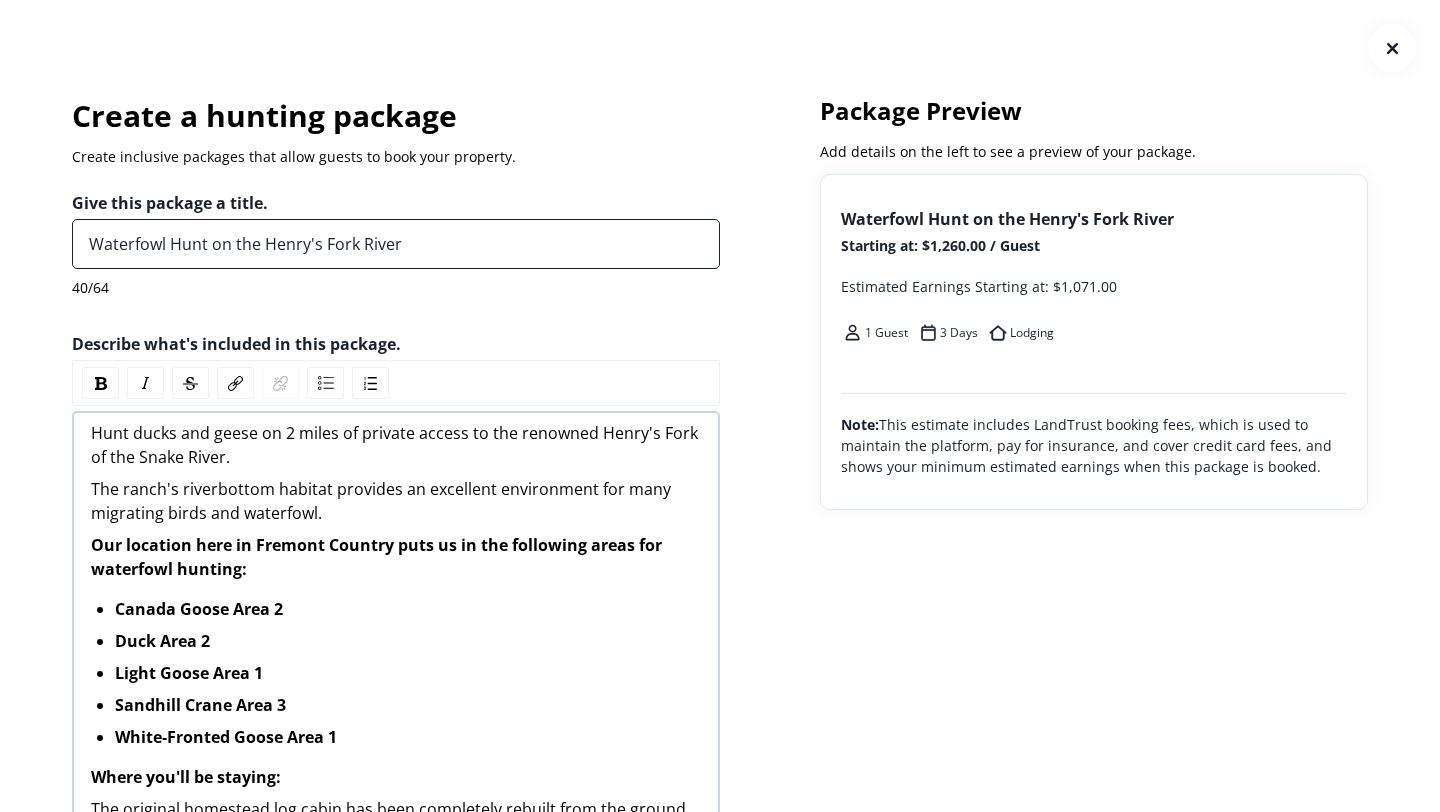 drag, startPoint x: 429, startPoint y: 244, endPoint x: 1, endPoint y: 244, distance: 428 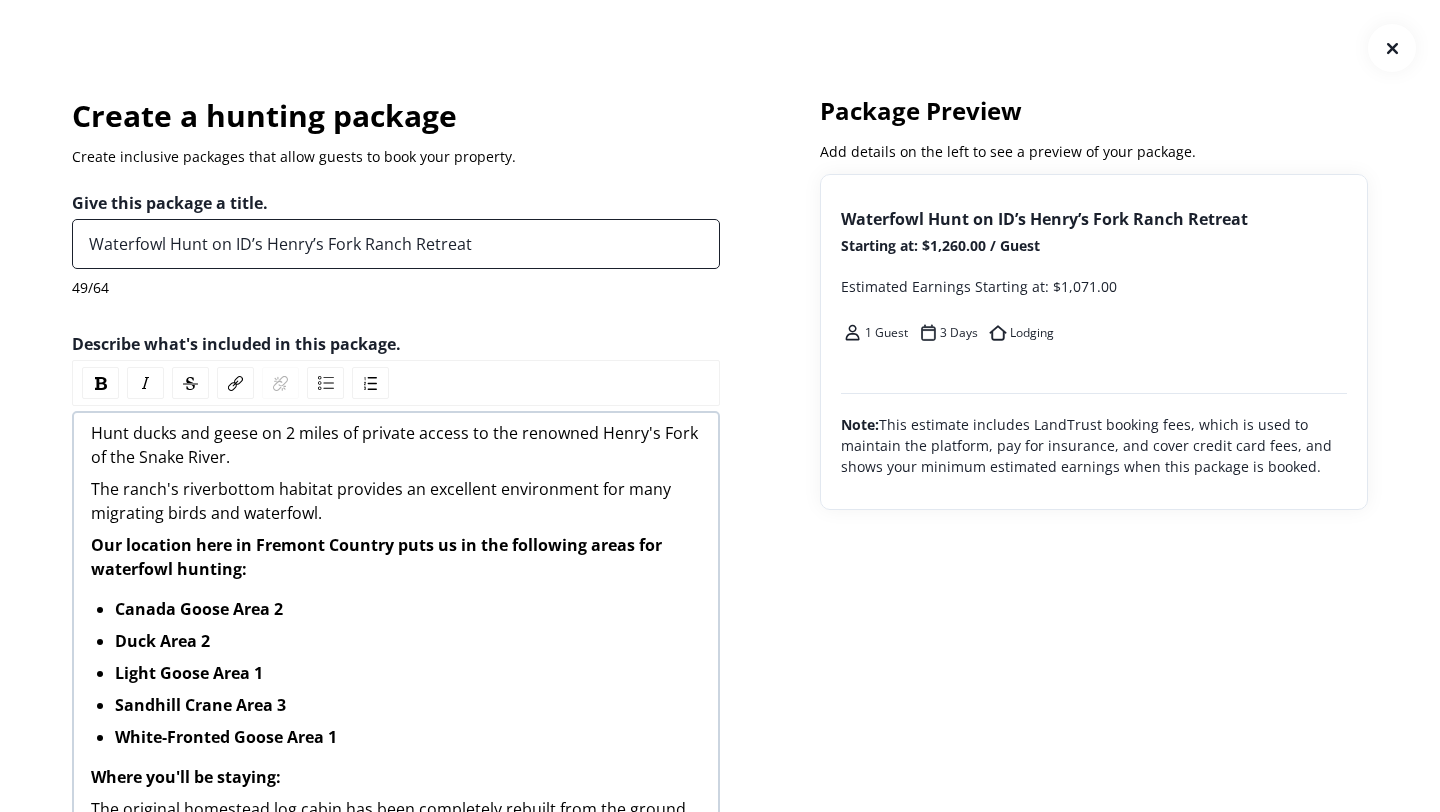 drag, startPoint x: 486, startPoint y: 249, endPoint x: 269, endPoint y: 244, distance: 217.0576 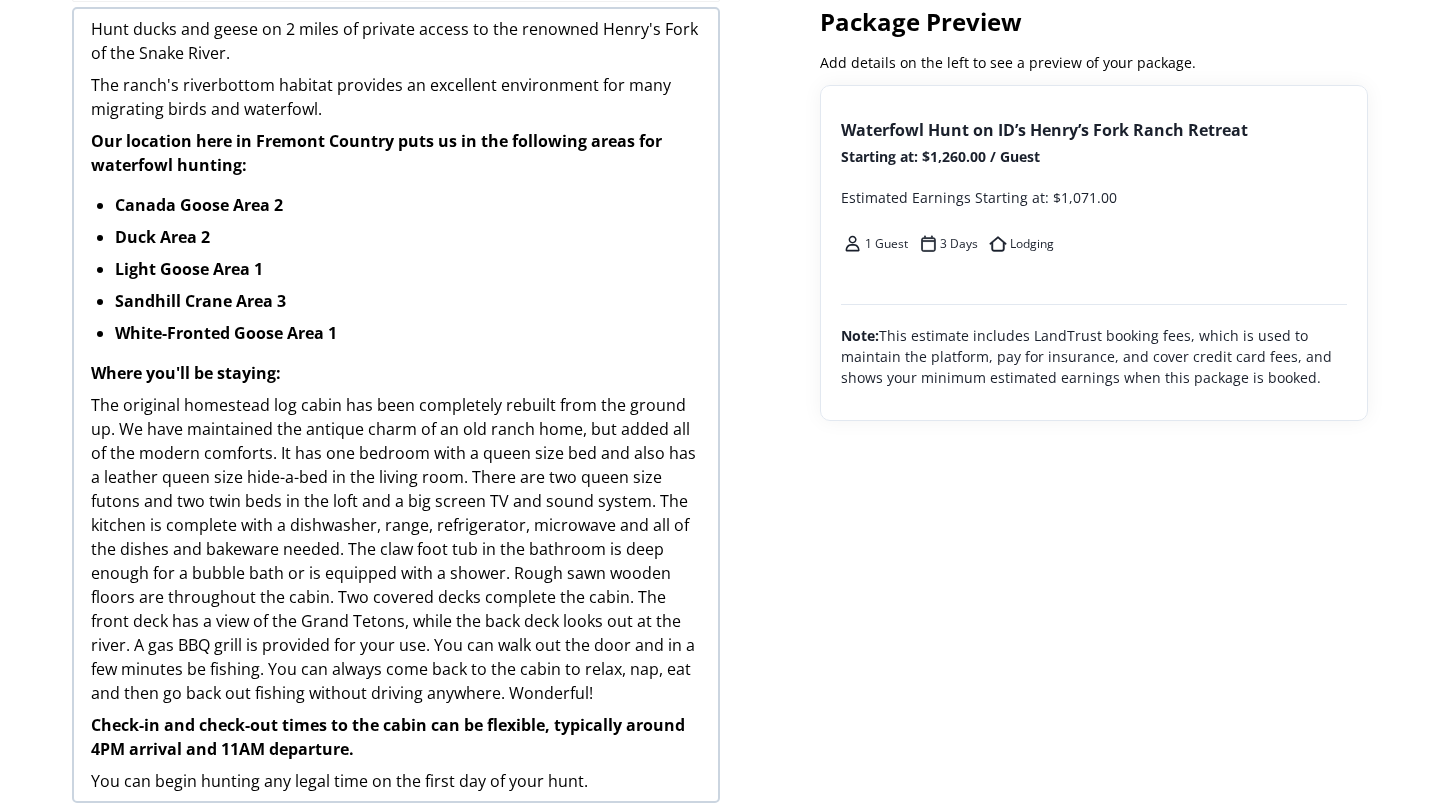 scroll, scrollTop: 0, scrollLeft: 0, axis: both 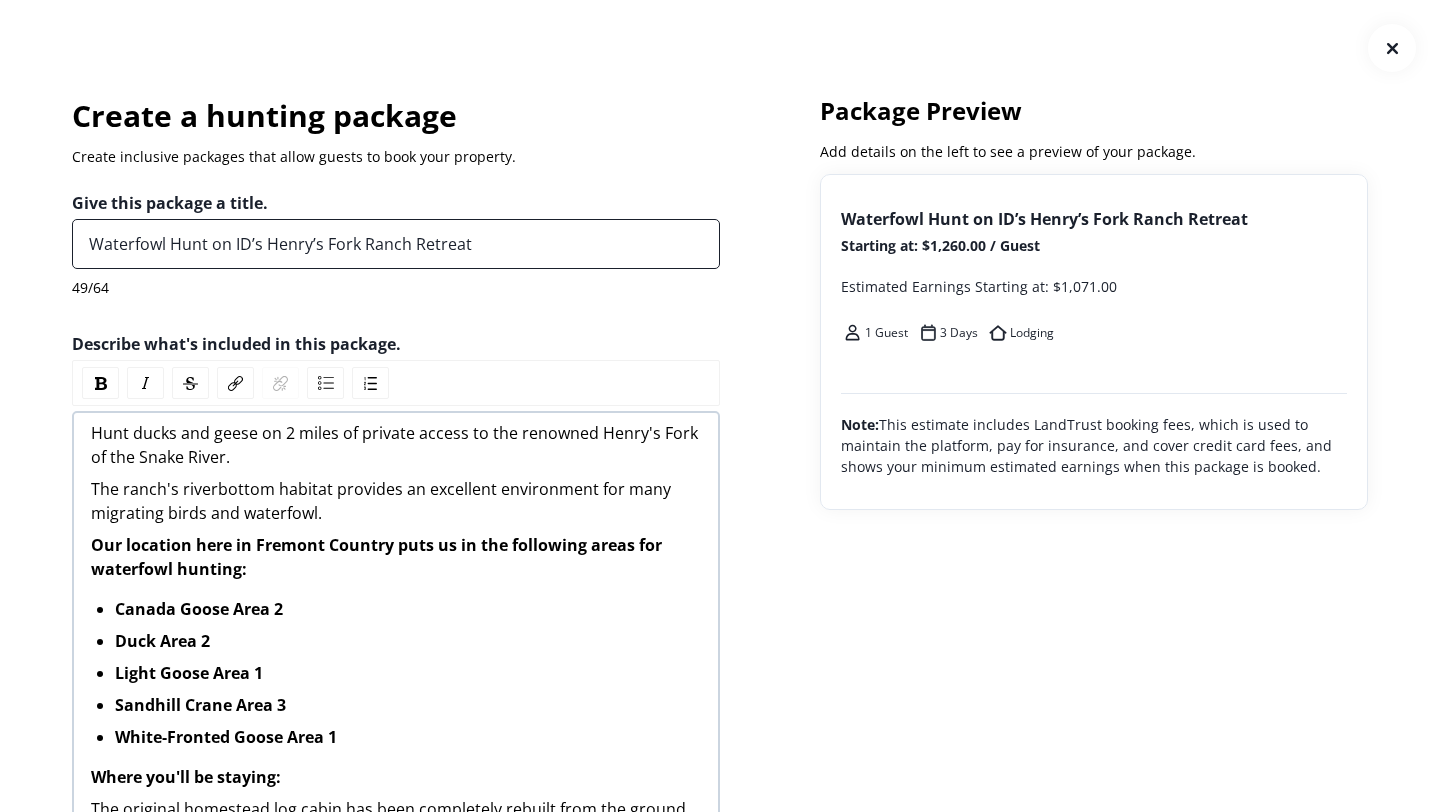 click on "Waterfowl Hunt on ID’s Henry’s Fork Ranch Retreat" at bounding box center (396, 244) 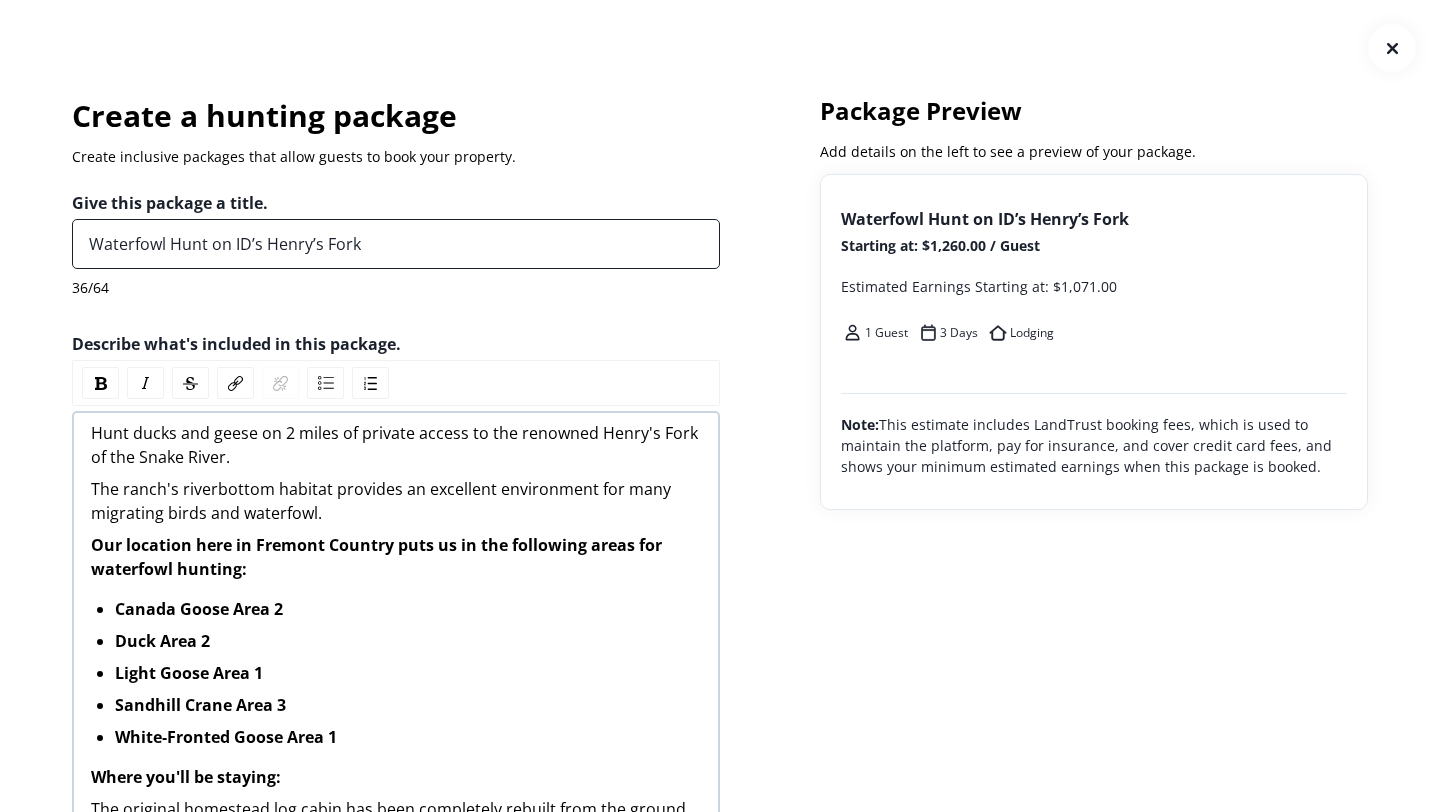 drag, startPoint x: 397, startPoint y: 239, endPoint x: 262, endPoint y: 241, distance: 135.01482 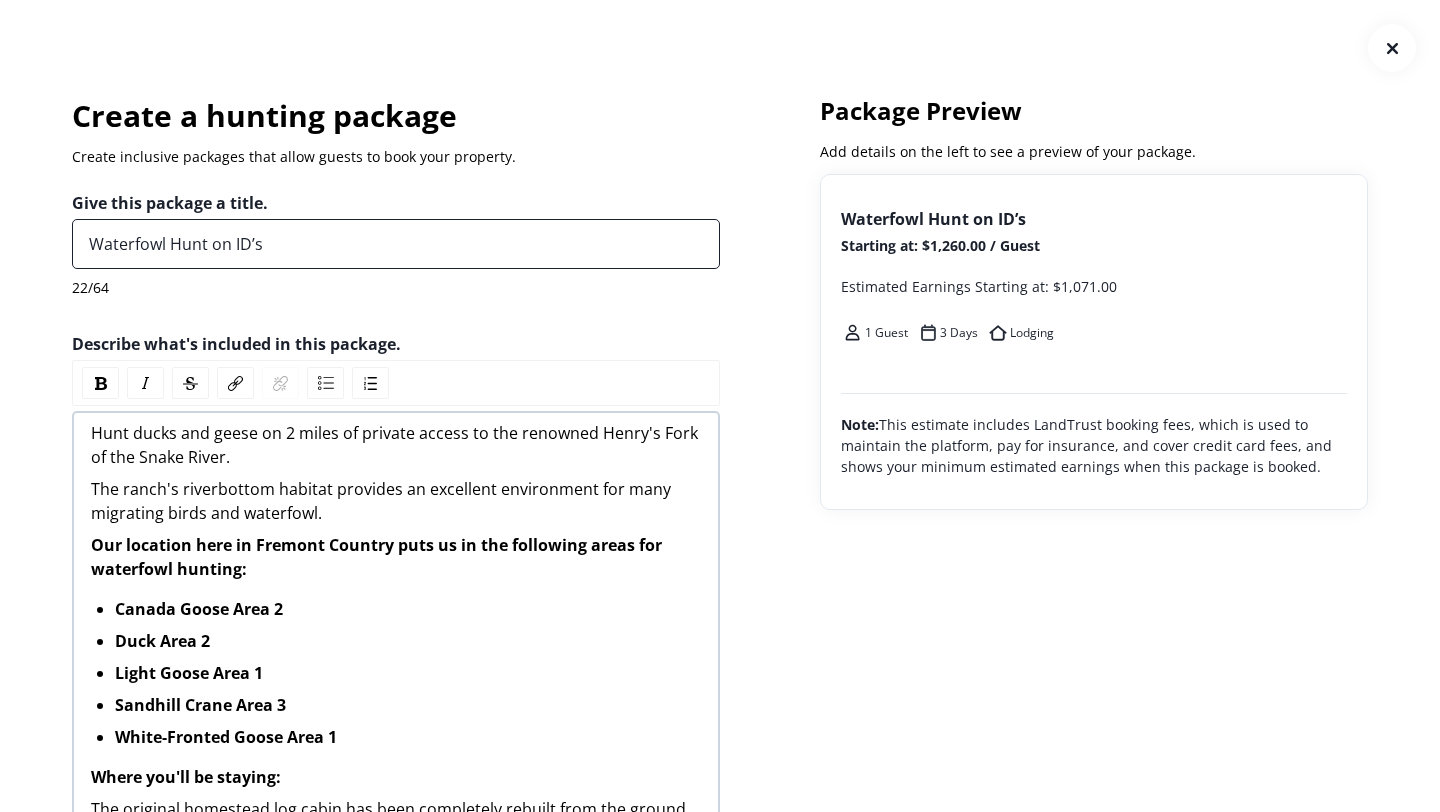 drag, startPoint x: 305, startPoint y: 242, endPoint x: 210, endPoint y: 242, distance: 95 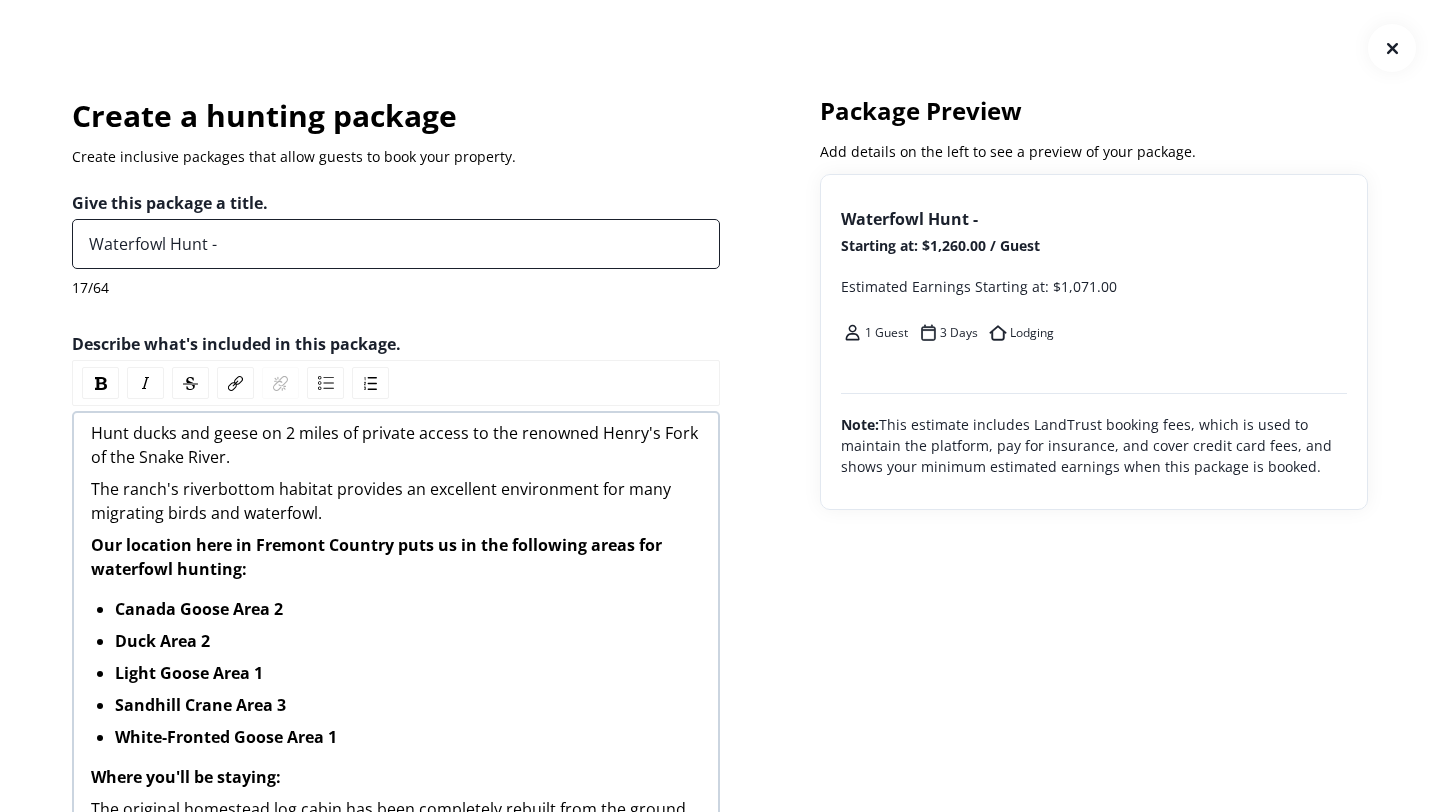 paste on "The Henry's Fork of the Snake River" 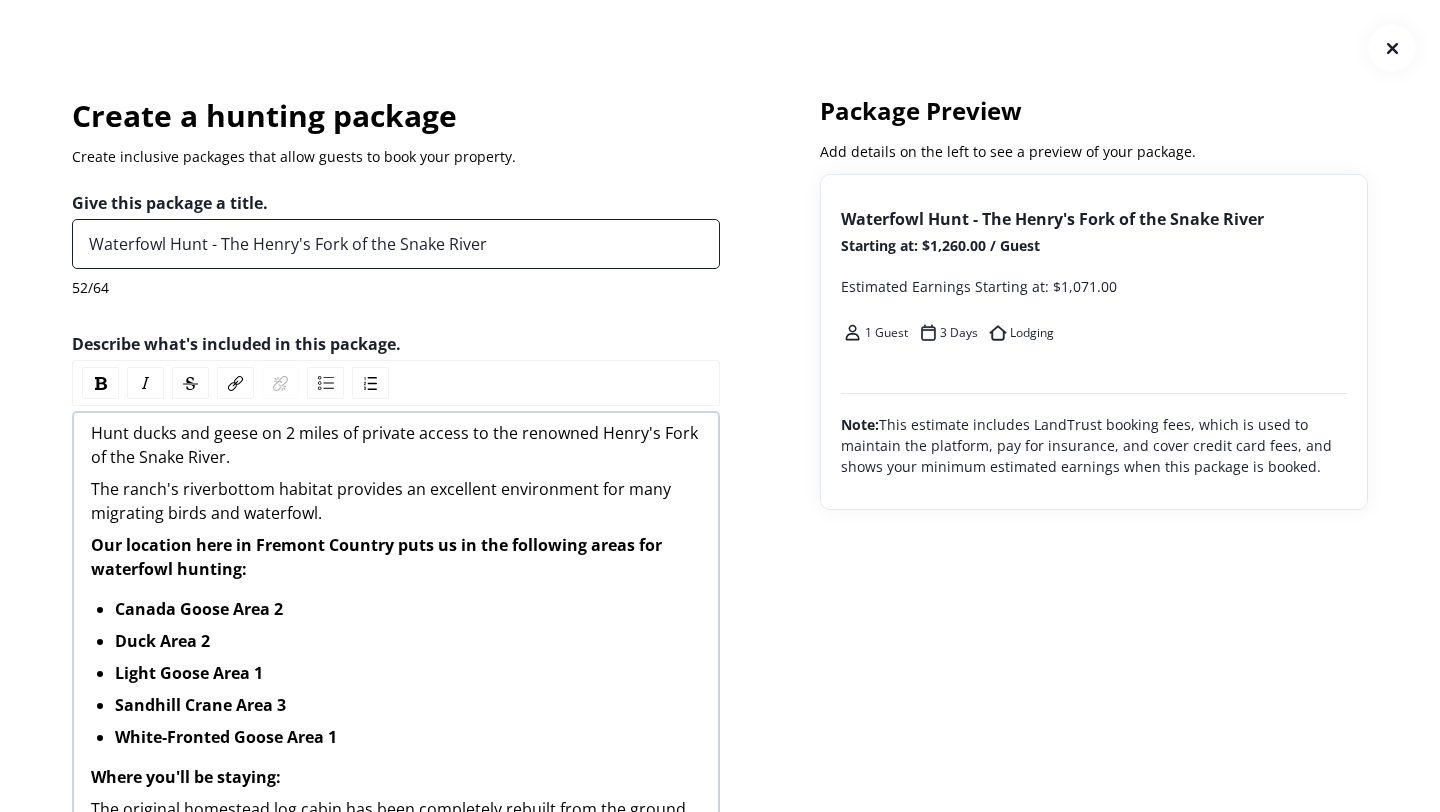 click on "Waterfowl Hunt - The Henry's Fork of the Snake River" at bounding box center [396, 244] 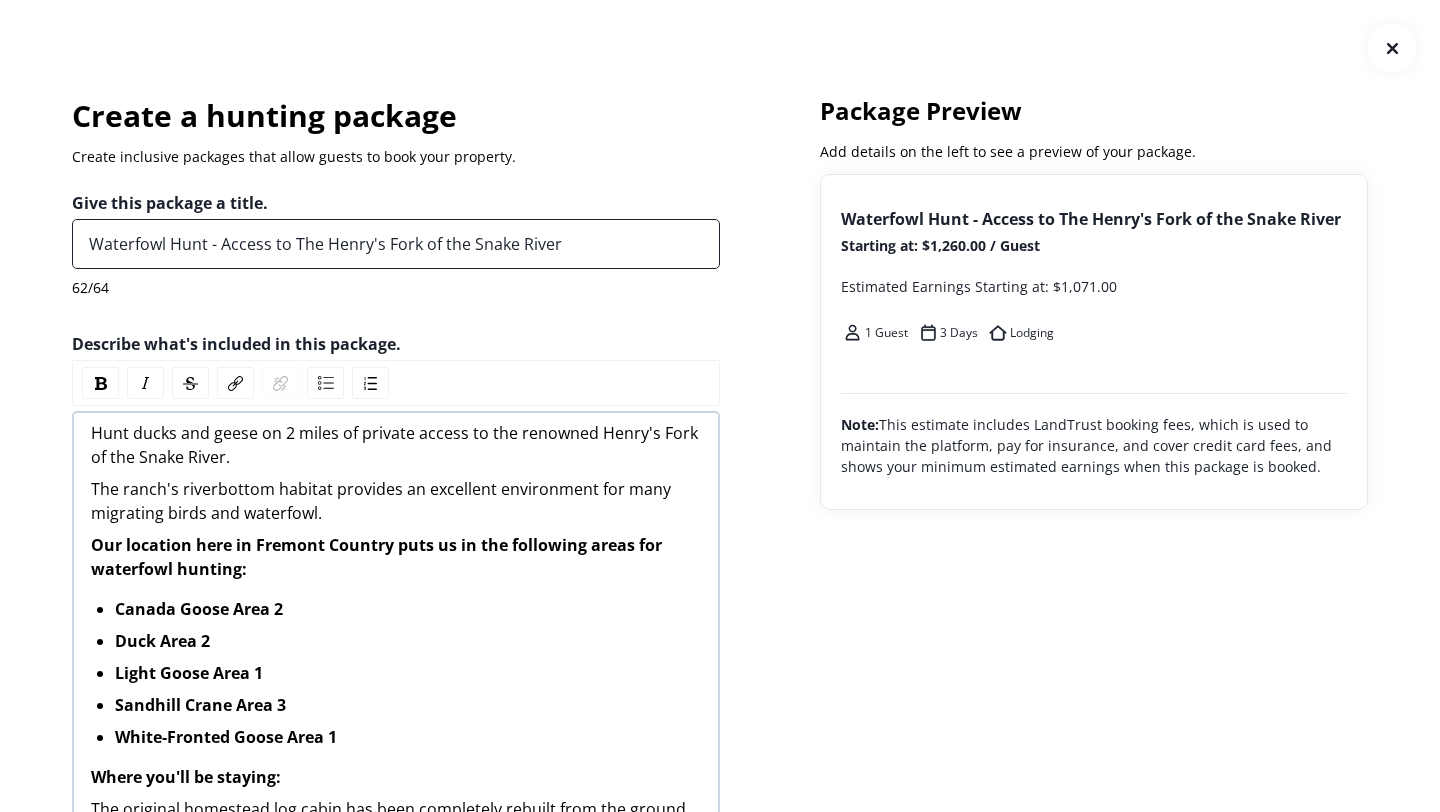 click on "Waterfowl Hunt - Access to The Henry's Fork of the Snake River" at bounding box center (396, 244) 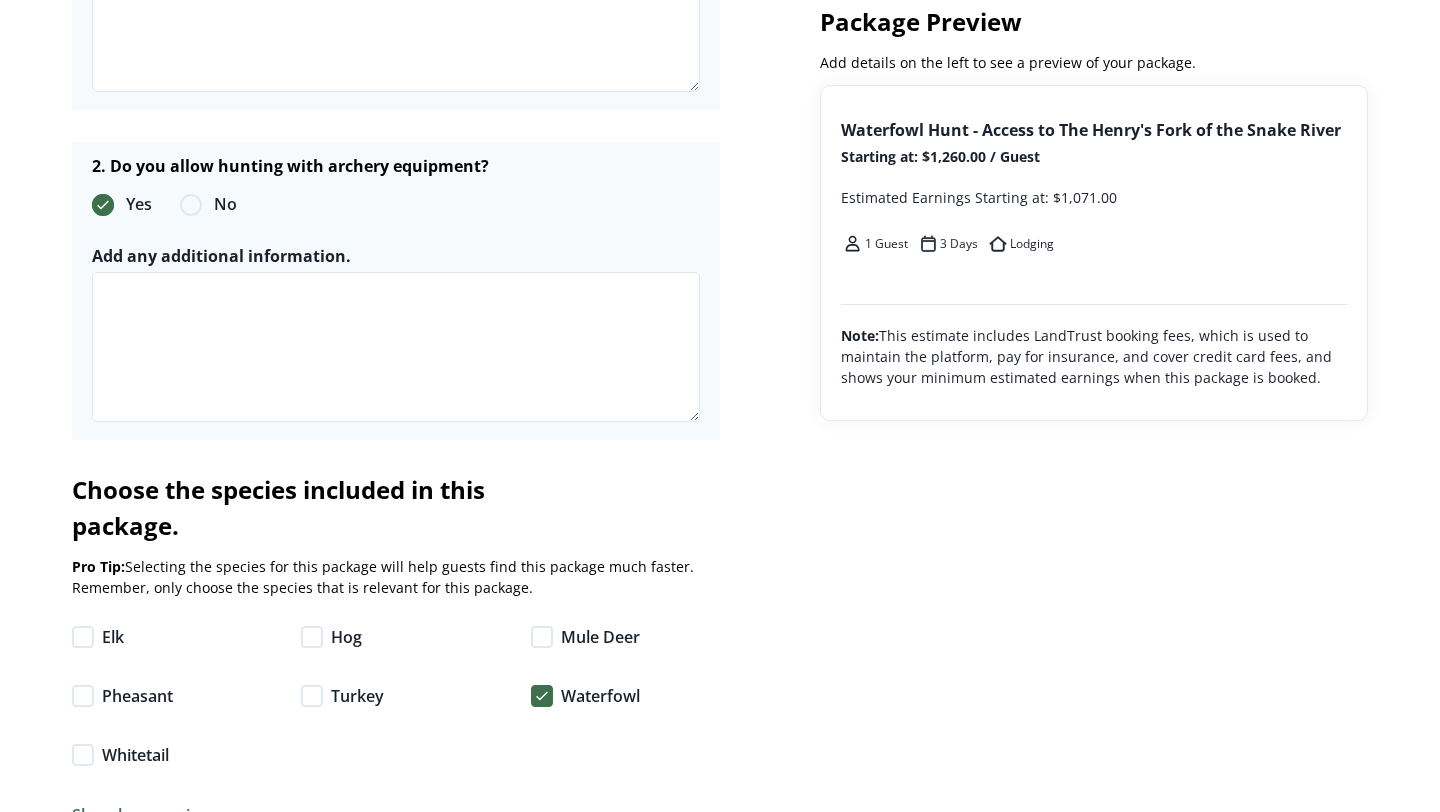 scroll, scrollTop: 4667, scrollLeft: 0, axis: vertical 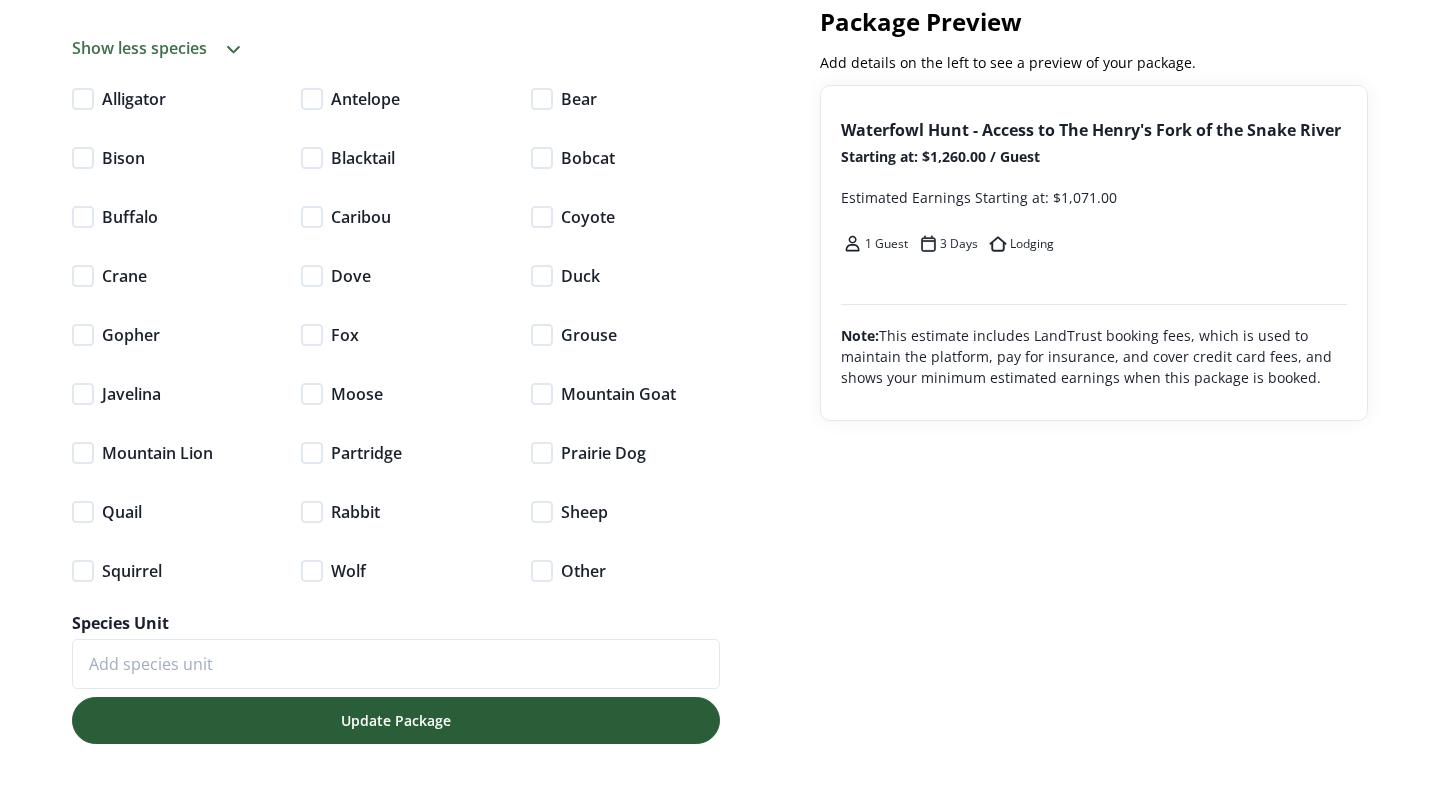 type on "Waterfowl Hunt - Access to The Henry's Fork of the Snake River" 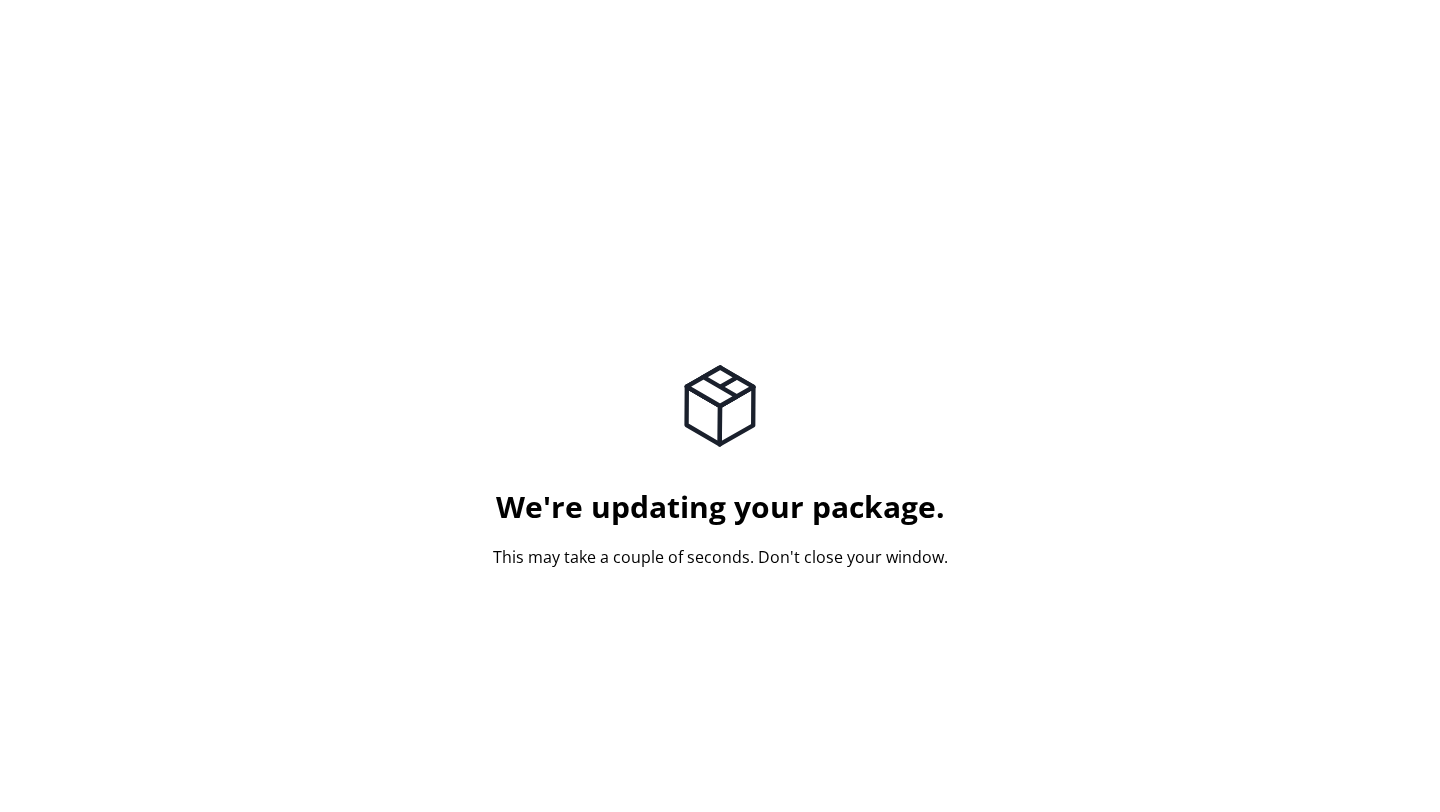 scroll, scrollTop: 0, scrollLeft: 0, axis: both 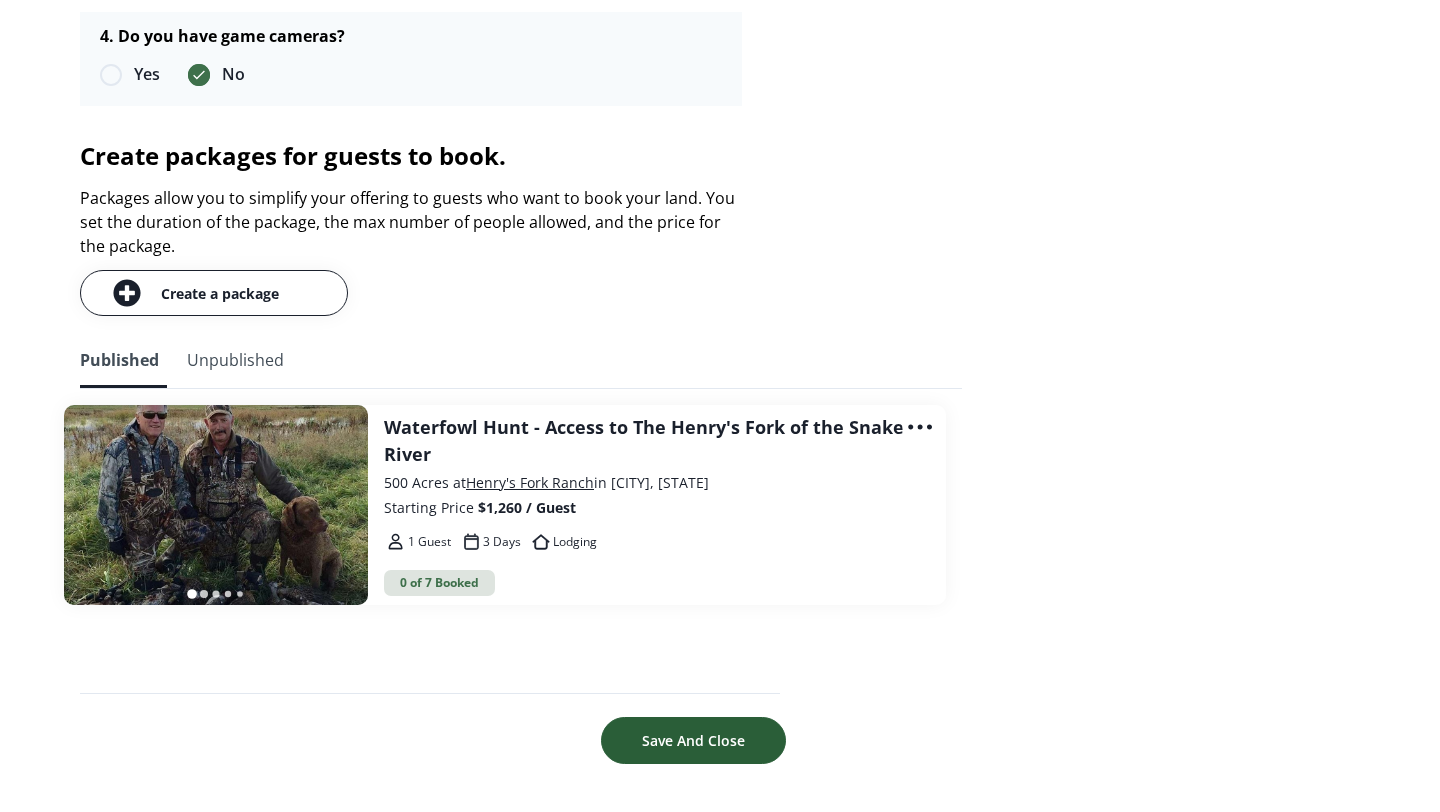 click on "Save And Close" at bounding box center (693, 740) 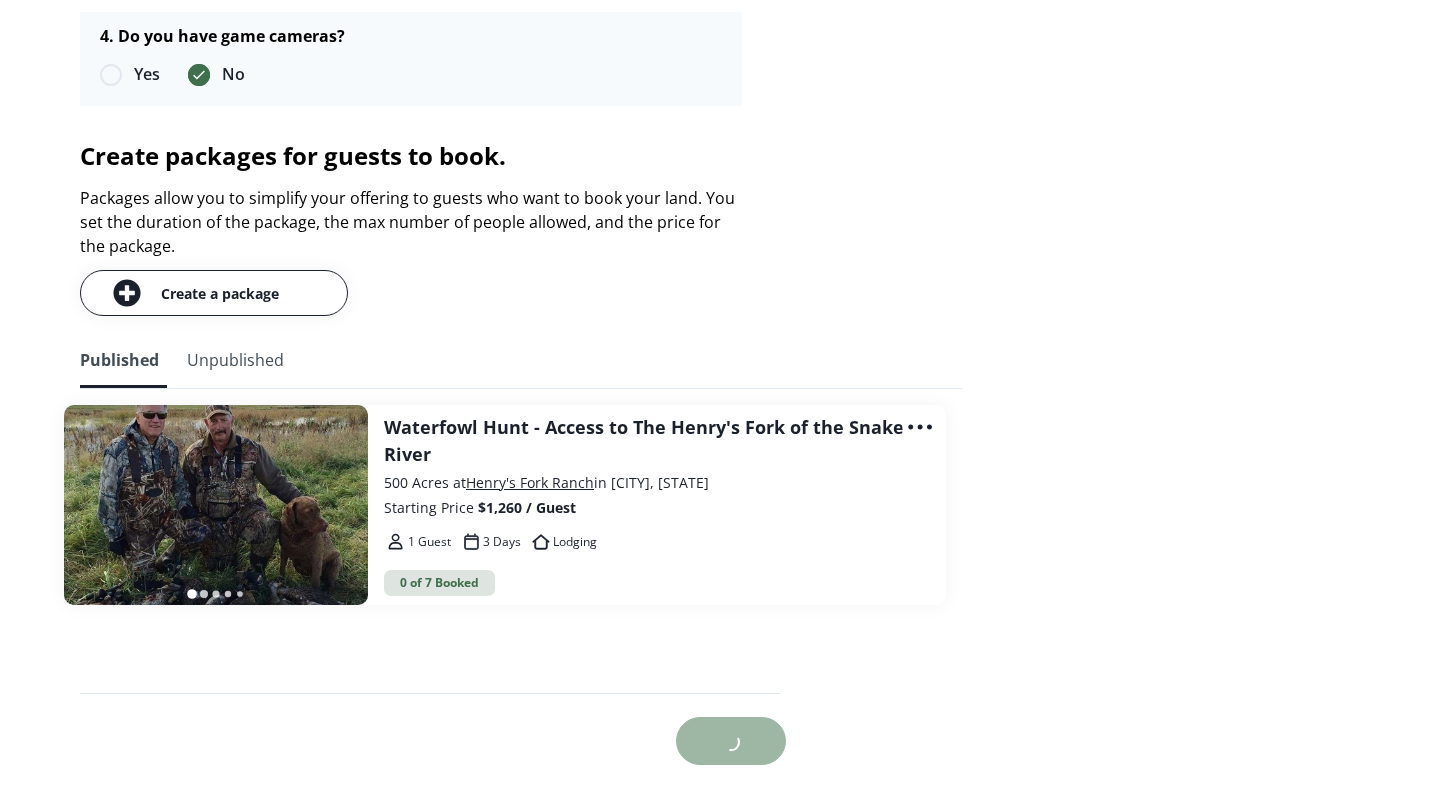 scroll, scrollTop: 2594, scrollLeft: 0, axis: vertical 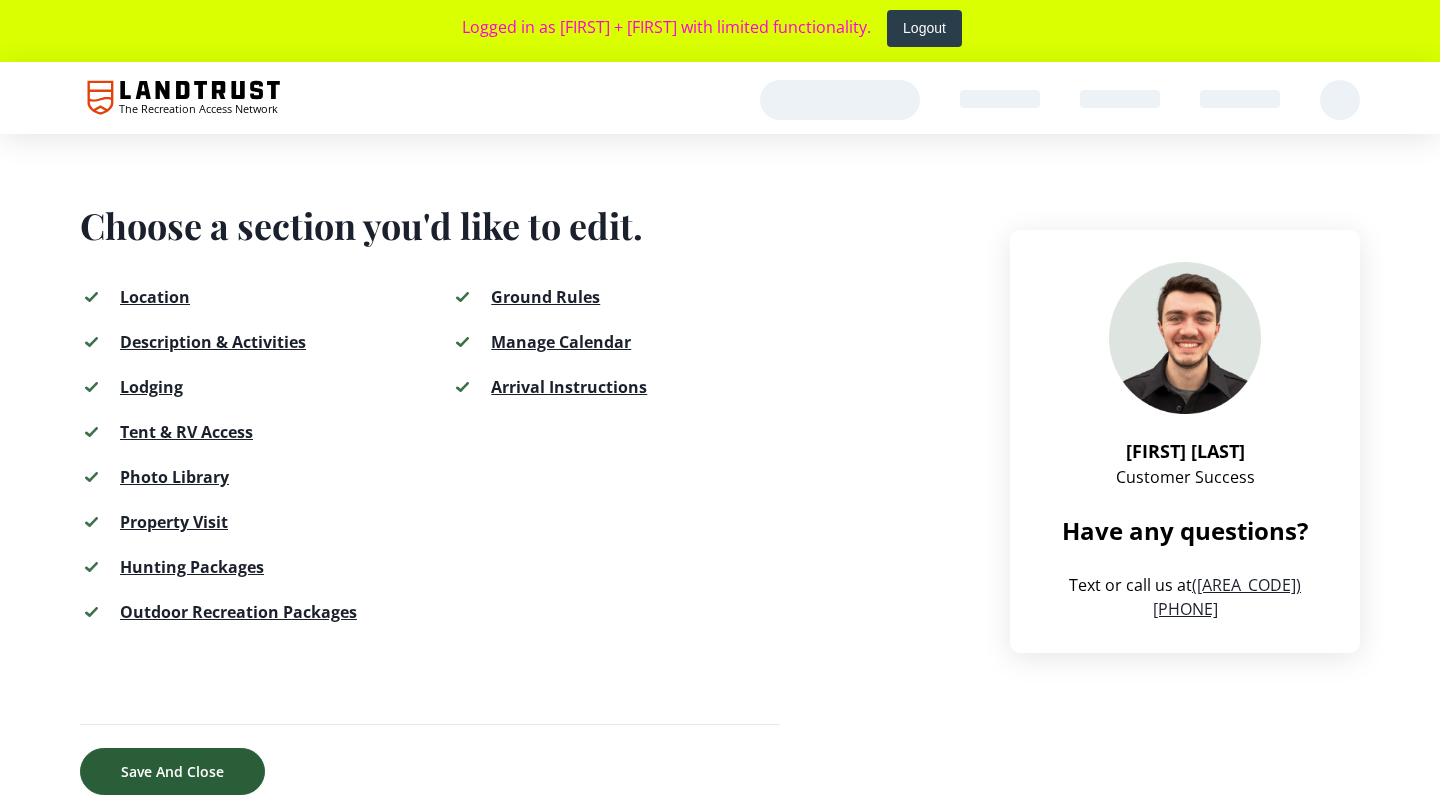 click on "Save And Close" at bounding box center (172, 771) 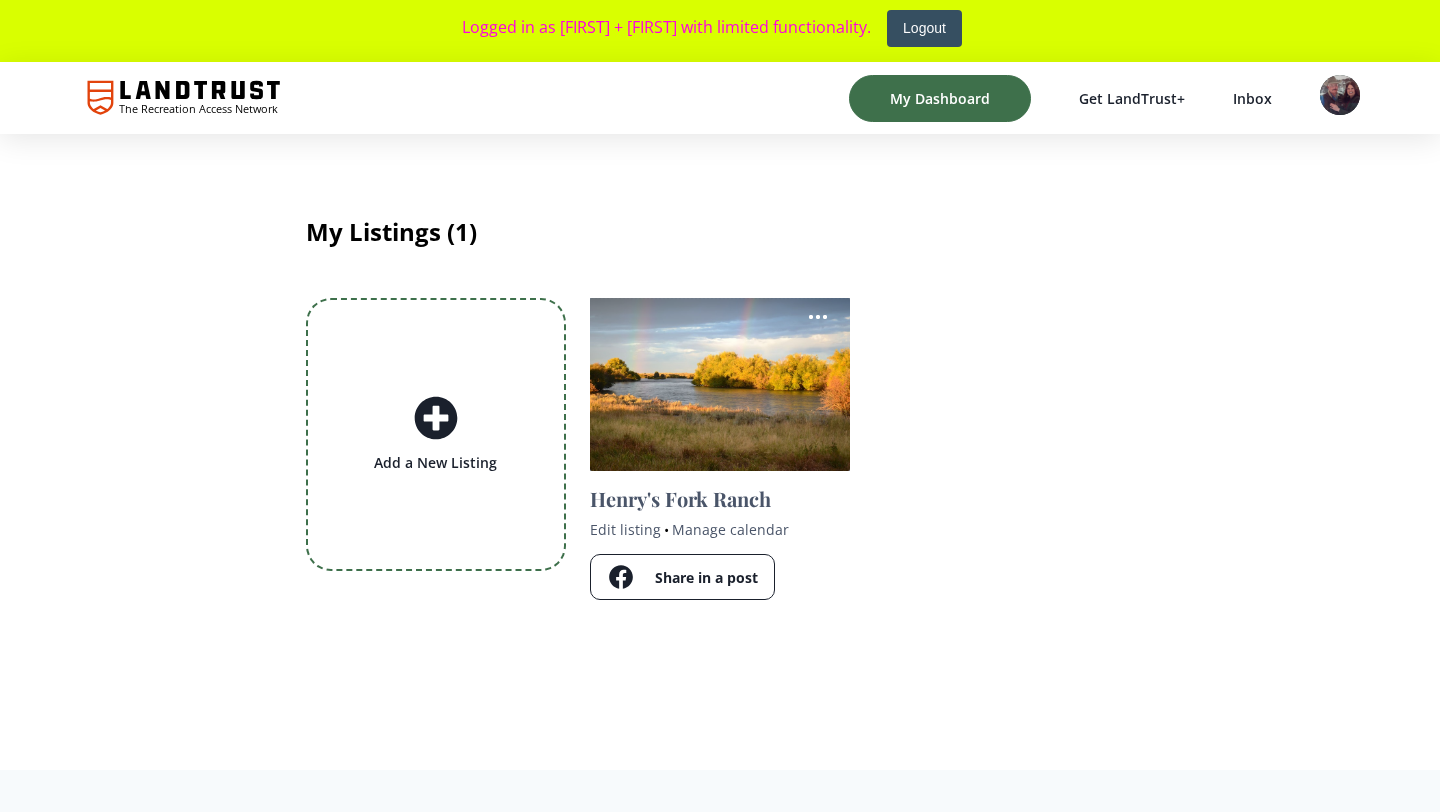 click on "Logout" at bounding box center (924, 28) 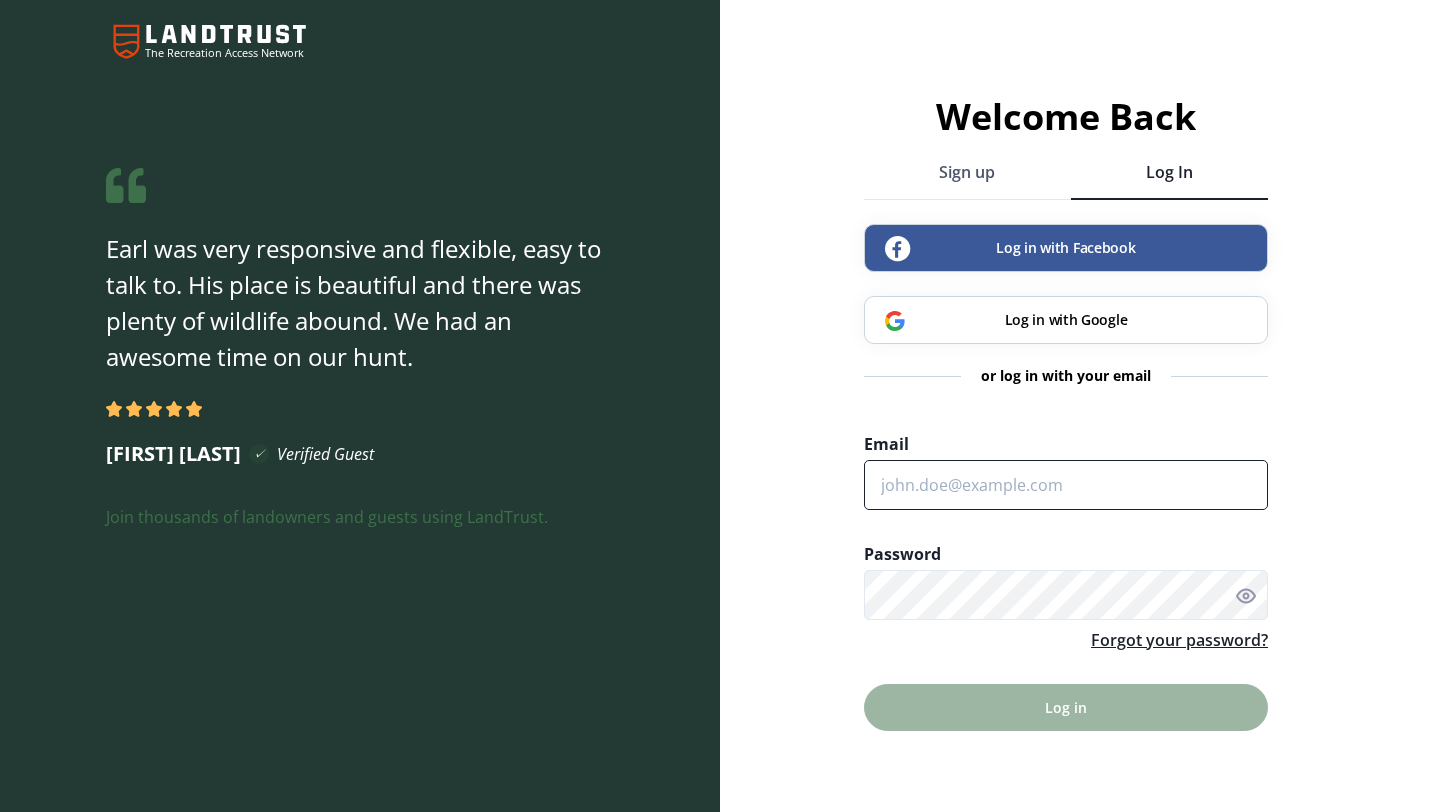 type on "collin@landtrust.com" 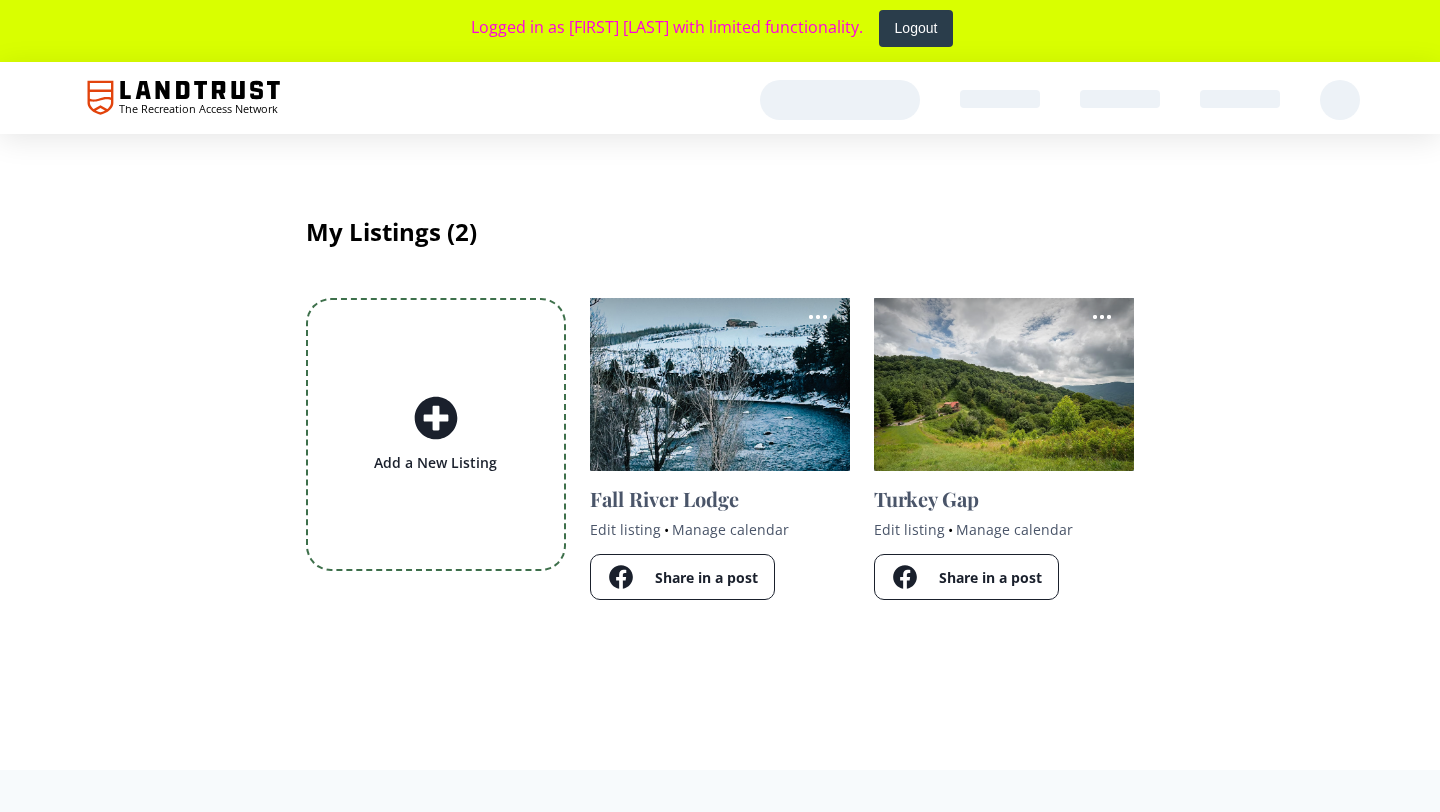 scroll, scrollTop: 0, scrollLeft: 0, axis: both 